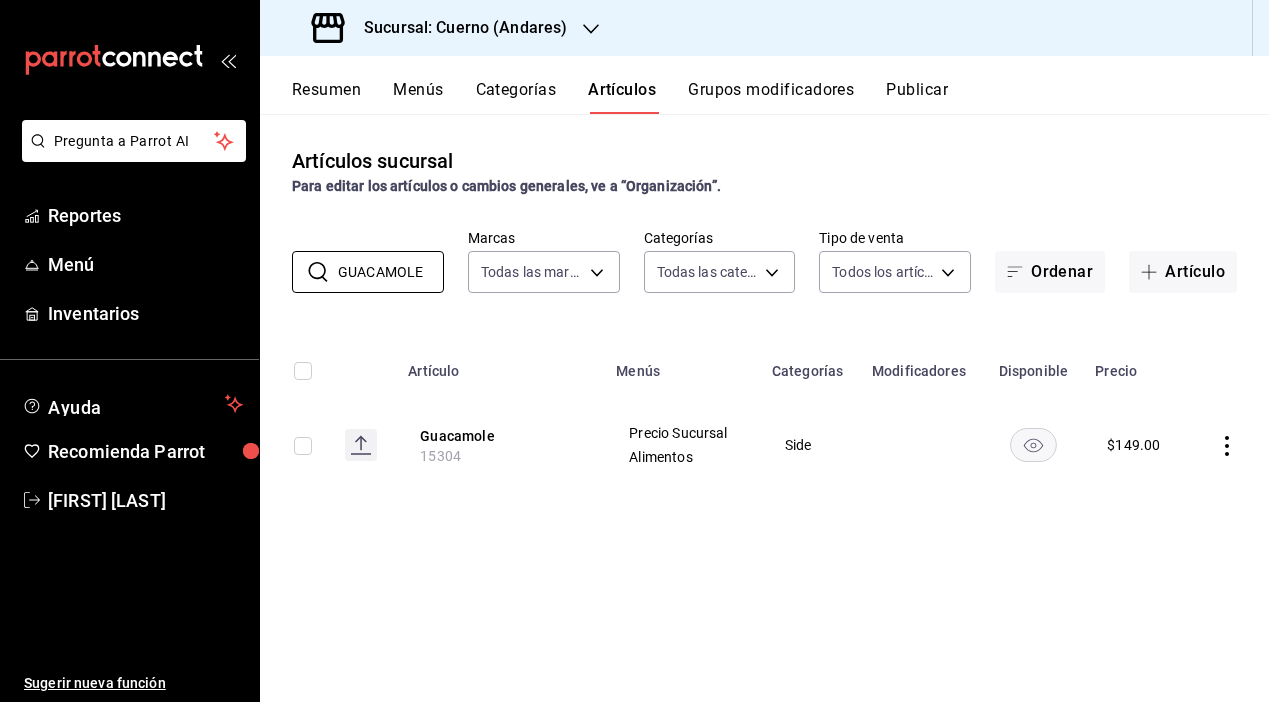 scroll, scrollTop: 0, scrollLeft: 0, axis: both 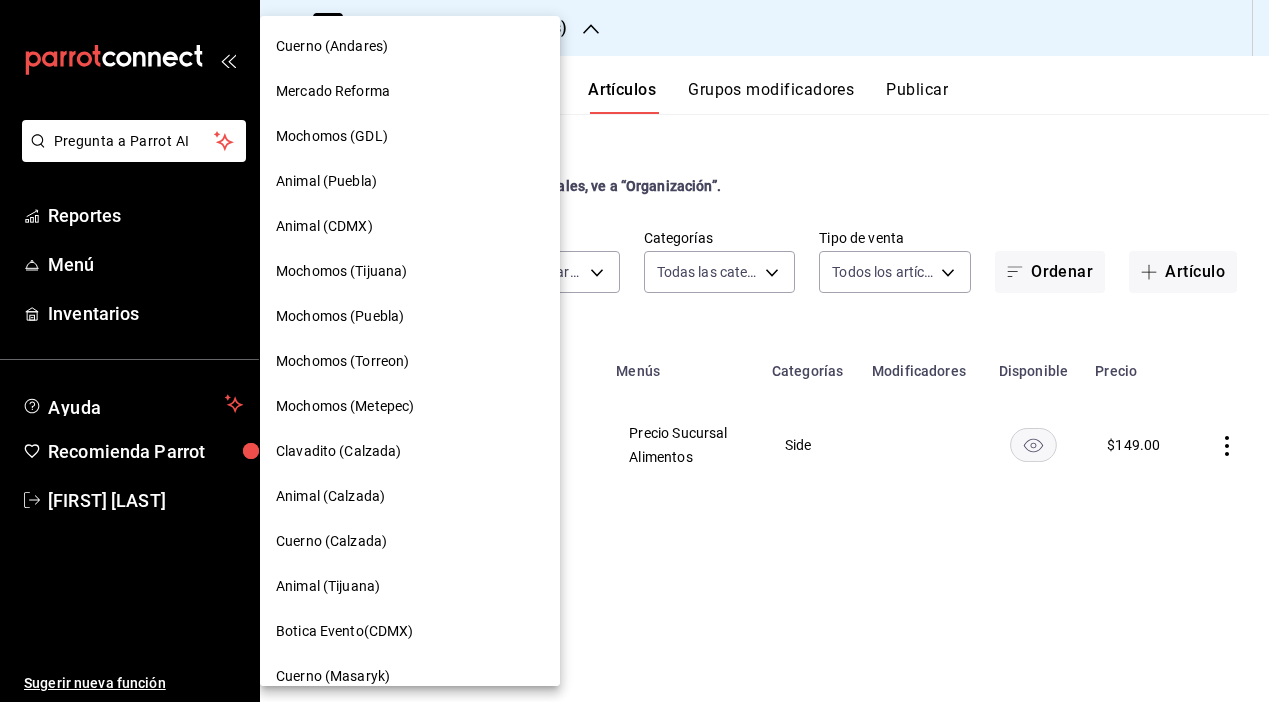 click on "Mochomos (Tijuana)" at bounding box center [341, 271] 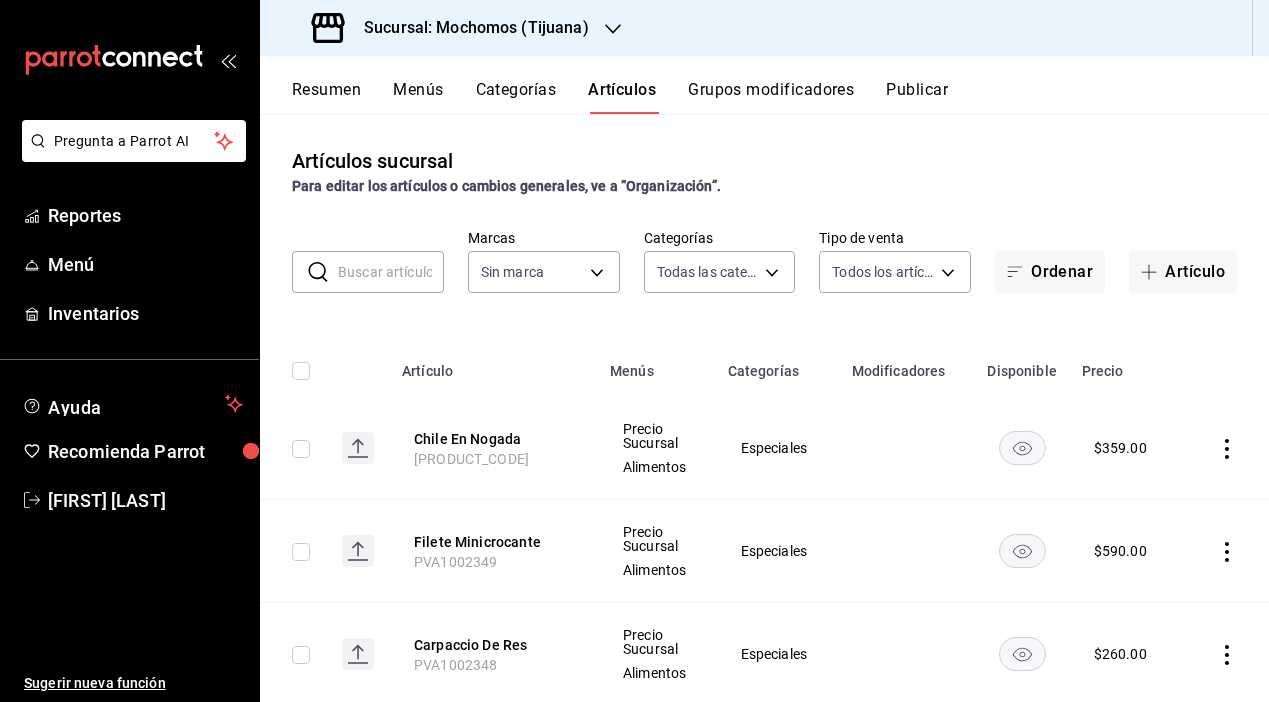 type on "d01c1a80-0c2c-4bb7-96a3-2750fe7e1a71,a374eb17-8ac6-42e7-8227-74a2ddfc174f,358d4cad-0221-44fe-afdb-63d4754918c4,448f267d-23f6-428e-8ce9-1b3fa6c66a84,3b951289-1019-4bcf-8037-90a2140ebb95,d0d5a35c-4674-40f9-b415-fb4d97e19fc5,5ff5e2db-7a66-46ff-98e1-05f27e9a19c8,b5ae22a8-799c-4d04-9531-c7e9fd4c58ed,f5d2f138-cd0f-421e-8838-30098892ee70,5a675ddc-1b3a-4983-9d6e-eed52afb4333,bb6b8b20-df22-49f1-ab5c-081a3a176265,f90e7b6b-1ff3-4261-987a-f077420bfa92,facb2db2-ddb8-4a9c-886b-8f78fd024e35,2fe9b766-03f3-4bc8-8261-4d145a9ed14b,c7c41112-800f-4602-89ad-6ebca24941b5,c764635c-8edd-4de4-925c-961236c68cbf,15e7c7df-a806-49c5-8473-06b2f2f759e4,fc8bd437-ad63-453c-9b13-3dbc80243c4d,cbb532e6-d3c9-45d8-9b5e-f7a1d296b94a,a4b5e784-27be-4949-bef1-1cfa1fb9ef3d,b8a19cb8-ebb6-41ad-821a-2458d6e40cb8,655a7173-4d2c-4442-a619-bd1aa2796779,622a7e3c-9e15-4553-b5c2-c5b08c6ac9e6,7bf4762c-4938-47f0-993b-a51cfe69ecc2,9ed6926b-92ee-4a35-a749-d4c6cdcfc1d6,3f802de7-0347-451a-82c0-8e35397a539f,c3197d3a-b885-42b4-9096-98fff4d69072,3d74de96-9925-42ea-a6a..." 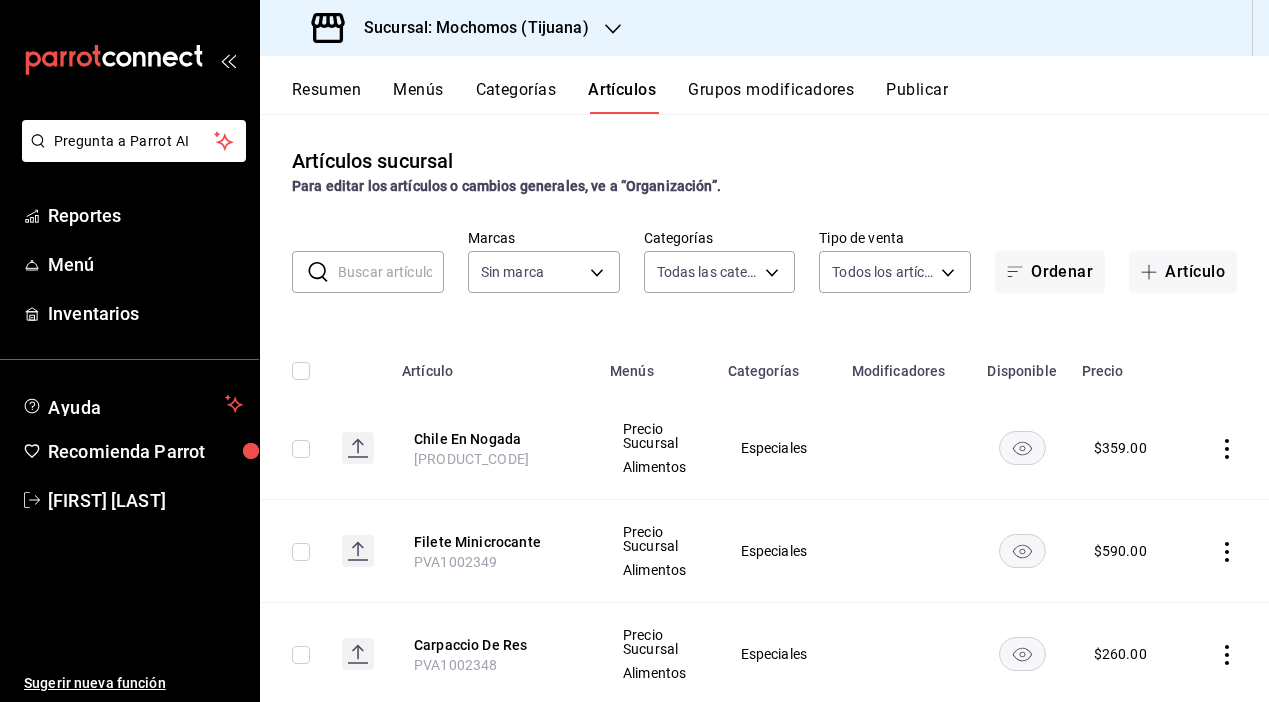 type on "c300ab0f-4e96-434a-ab79-9fec8b673c9f" 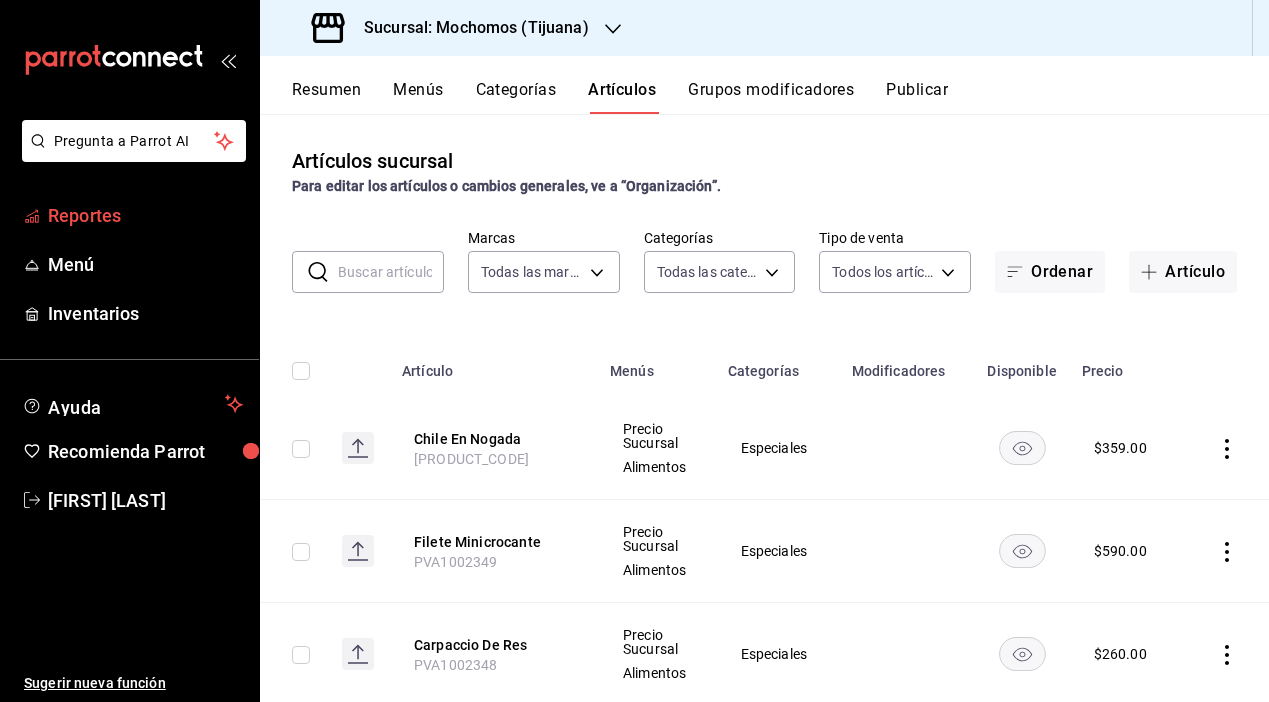 click on "Reportes" at bounding box center [145, 215] 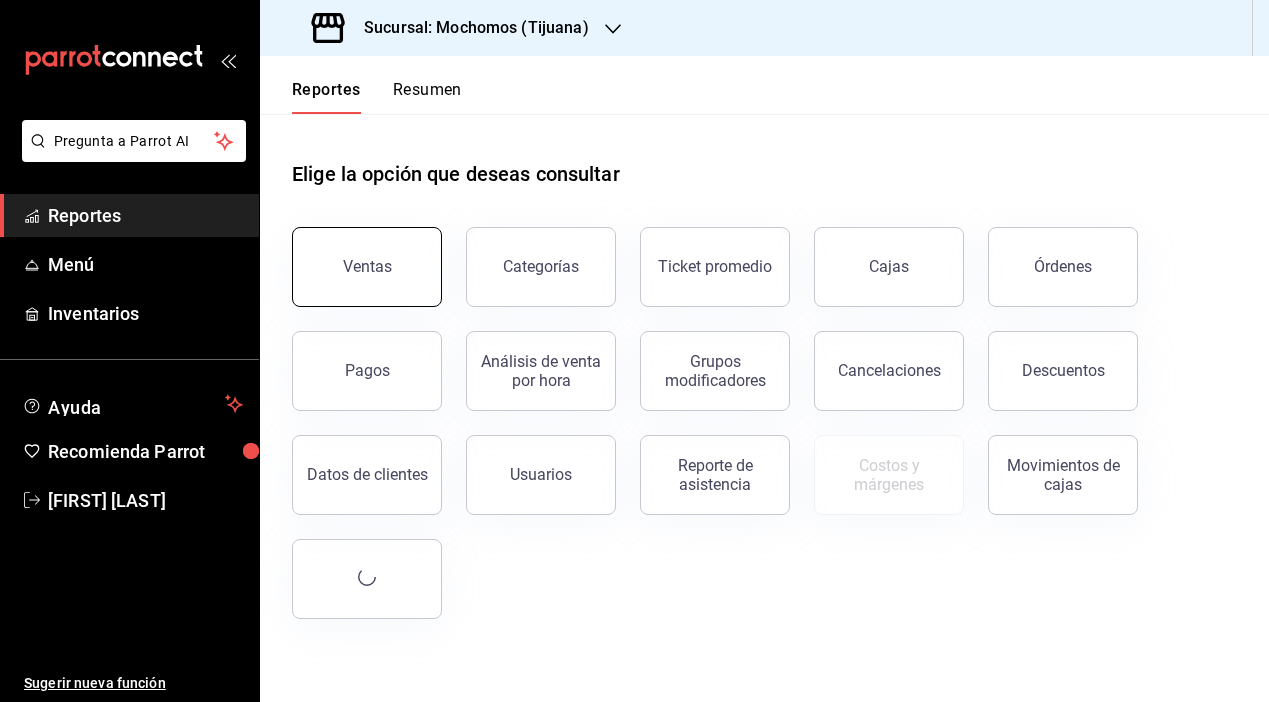 click on "Ventas" at bounding box center [367, 267] 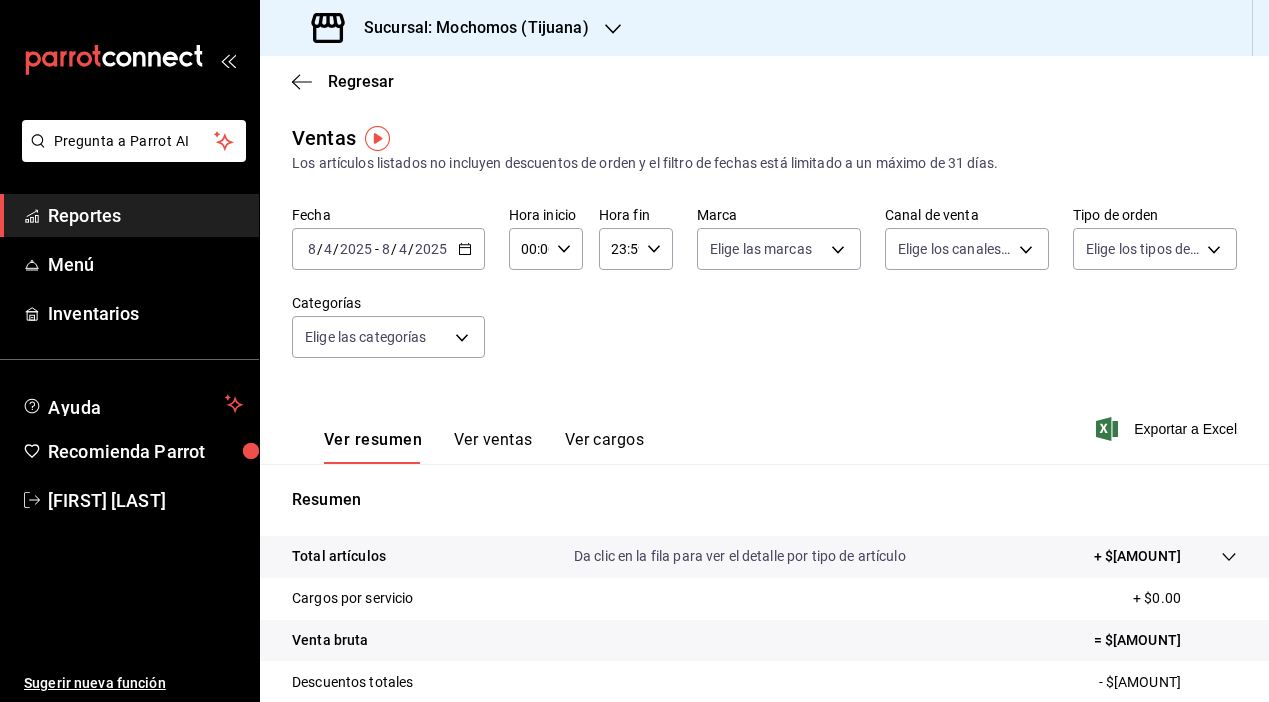 click 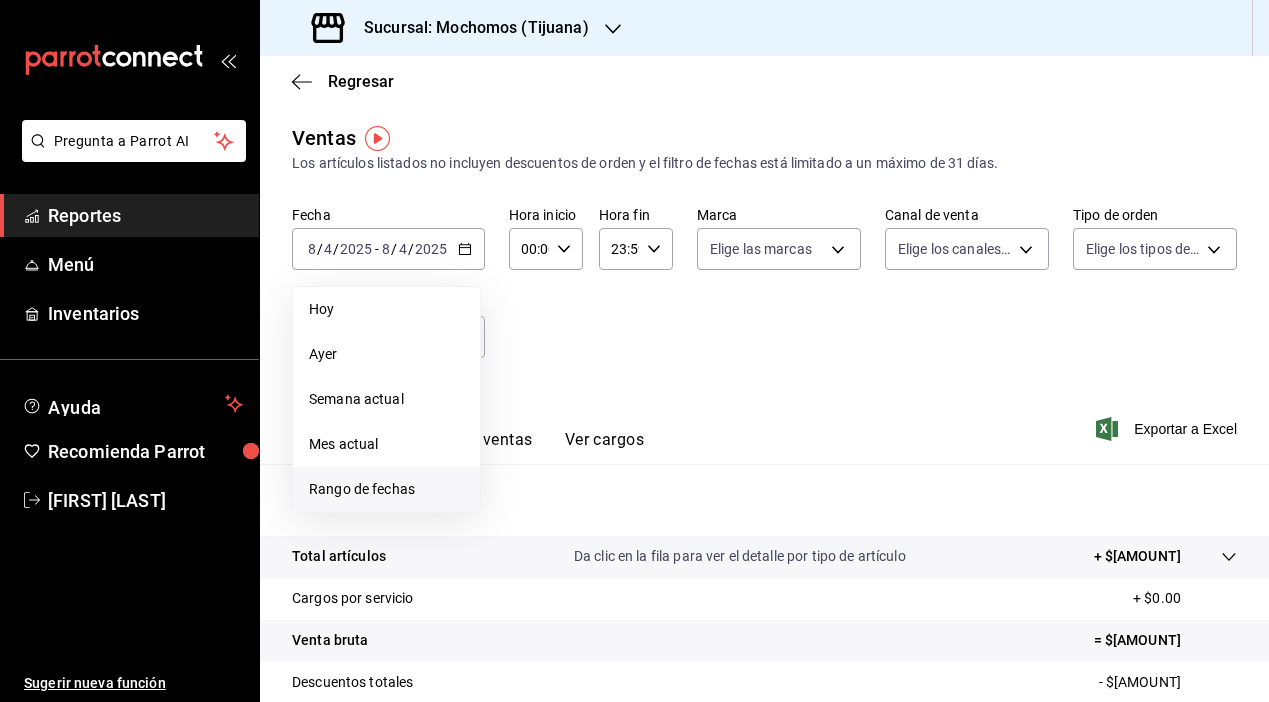 click on "Rango de fechas" at bounding box center [386, 489] 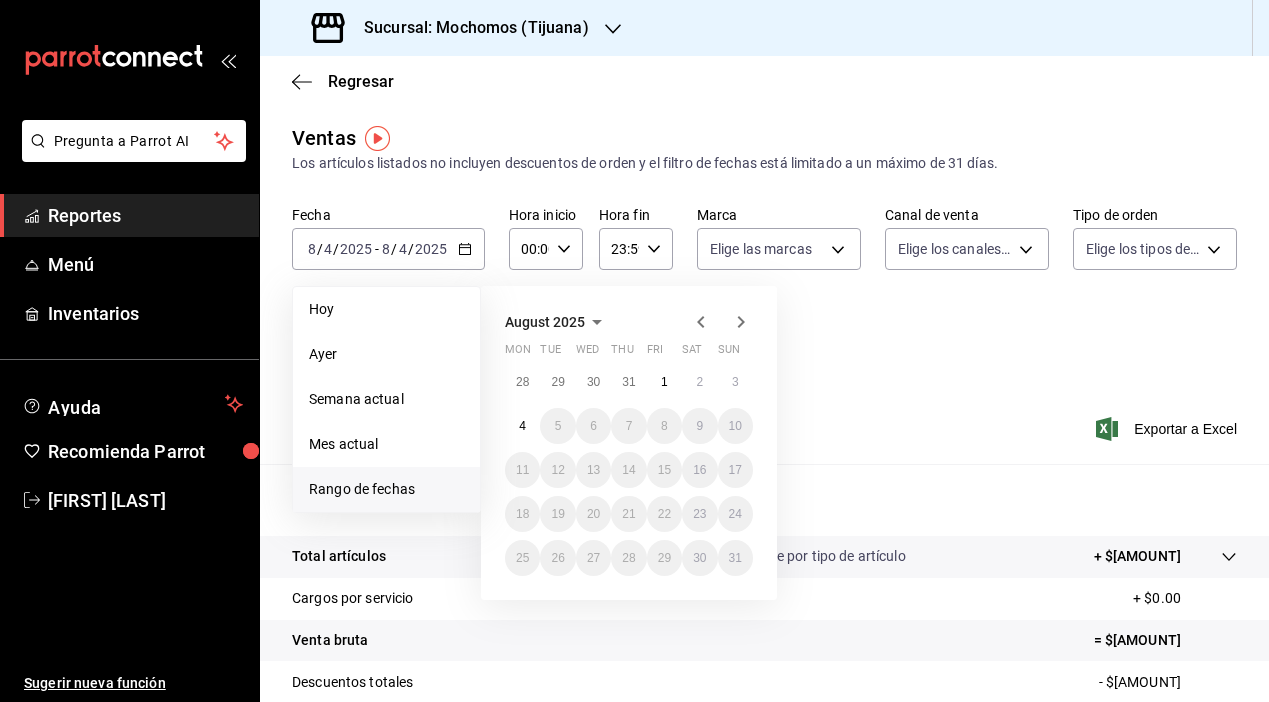 click 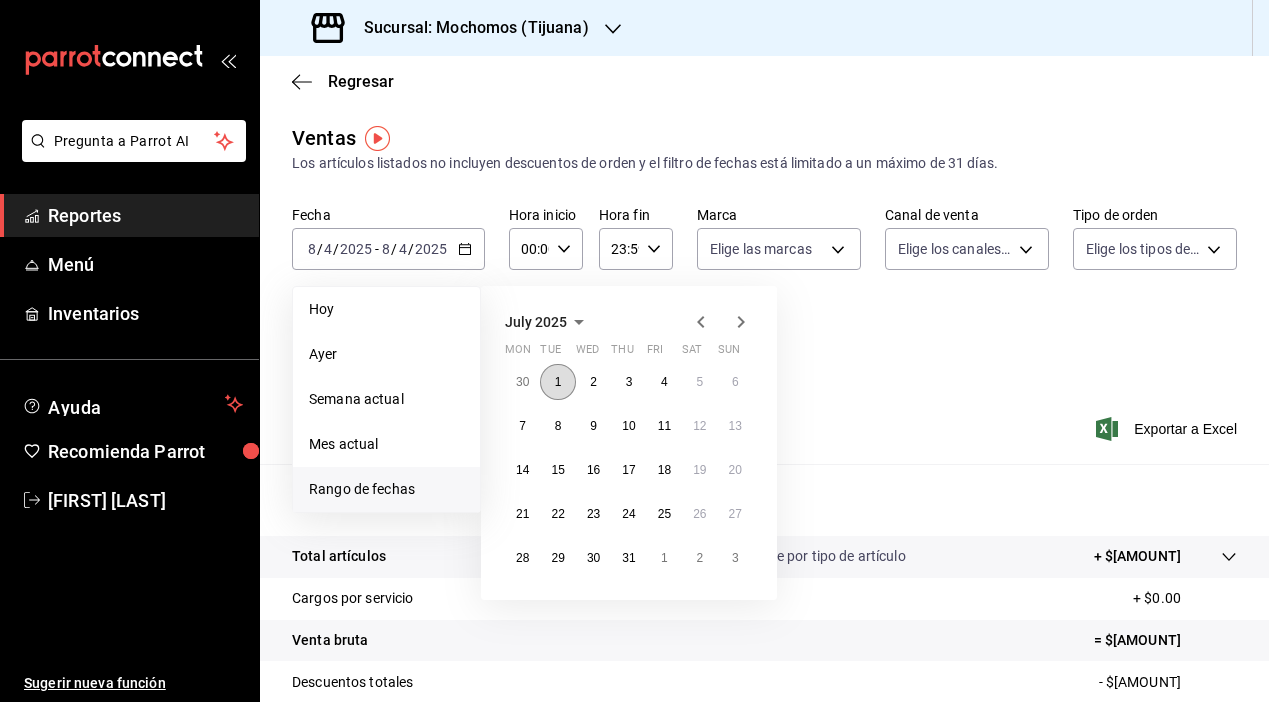 click on "1" at bounding box center [557, 382] 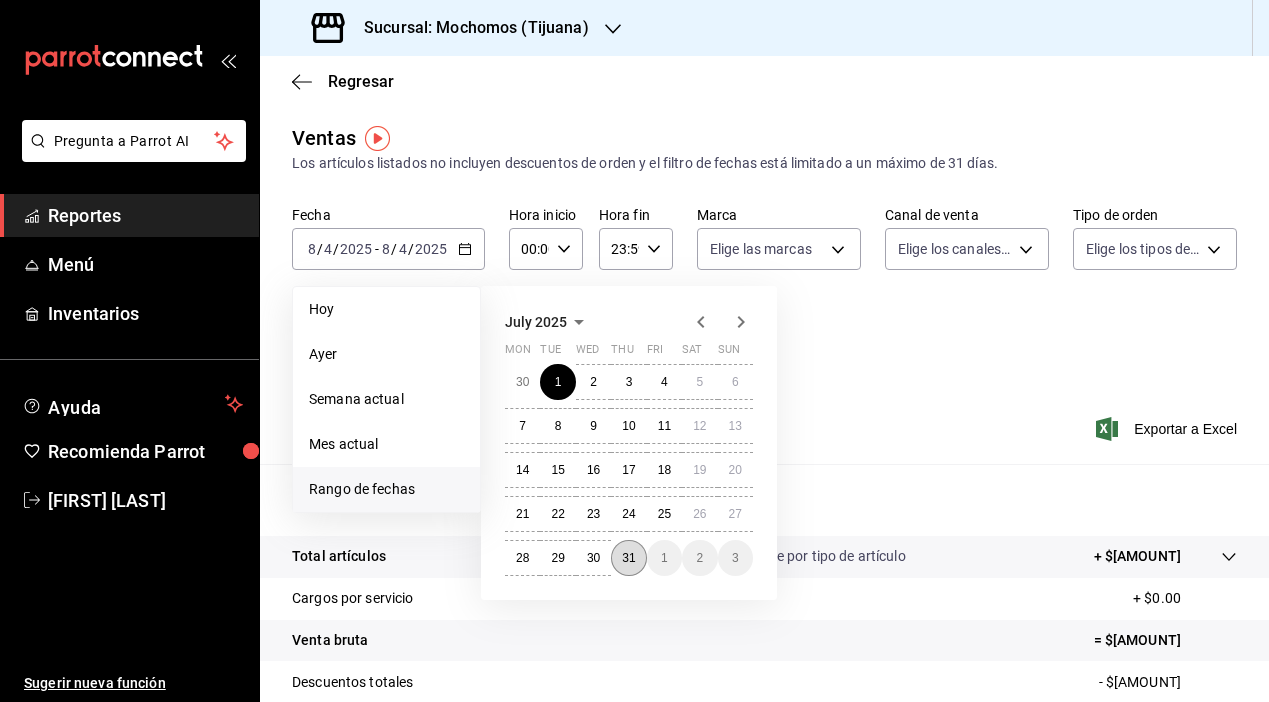 click on "31" at bounding box center [628, 558] 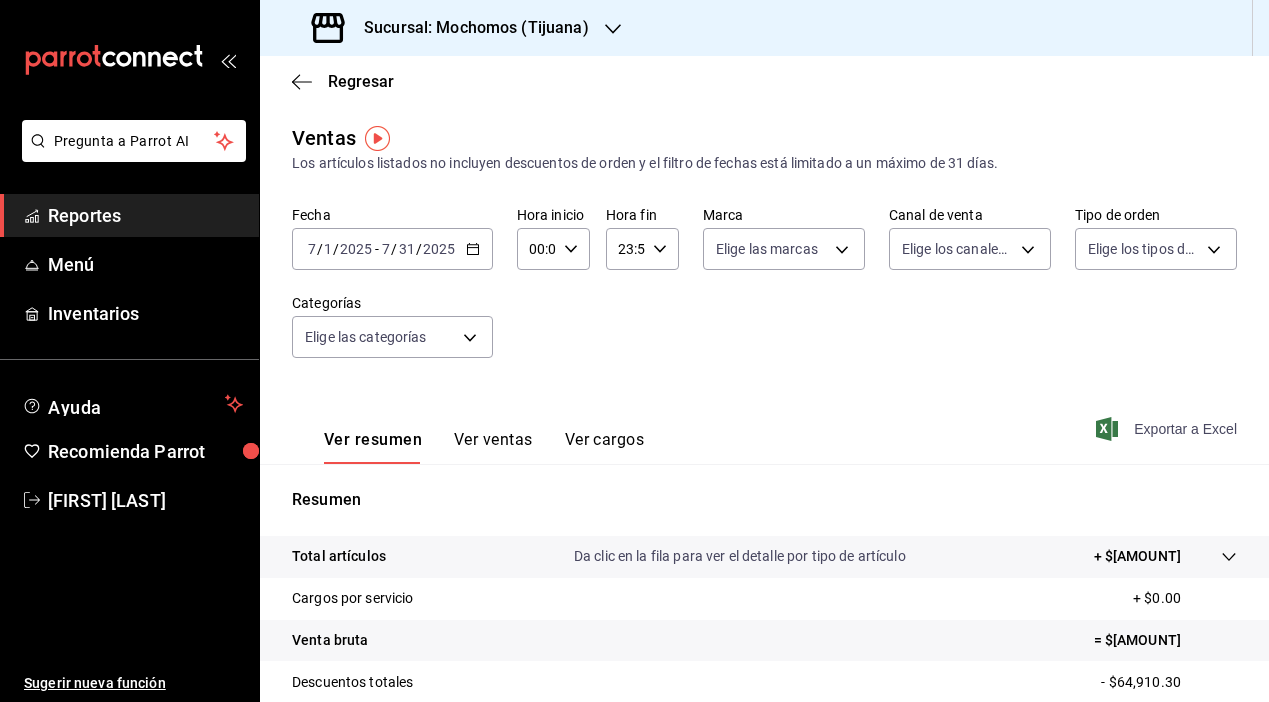 click on "Exportar a Excel" at bounding box center (1168, 429) 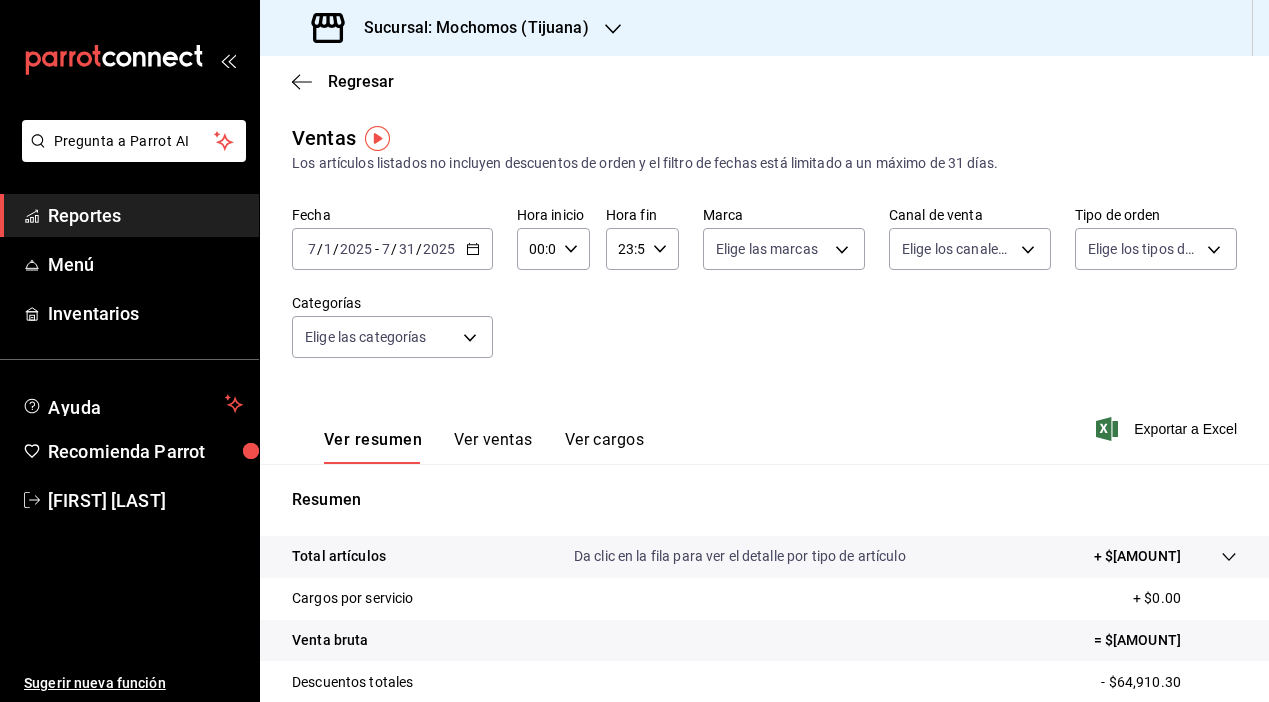 click on "Sucursal: Mochomos (Tijuana)" at bounding box center (468, 28) 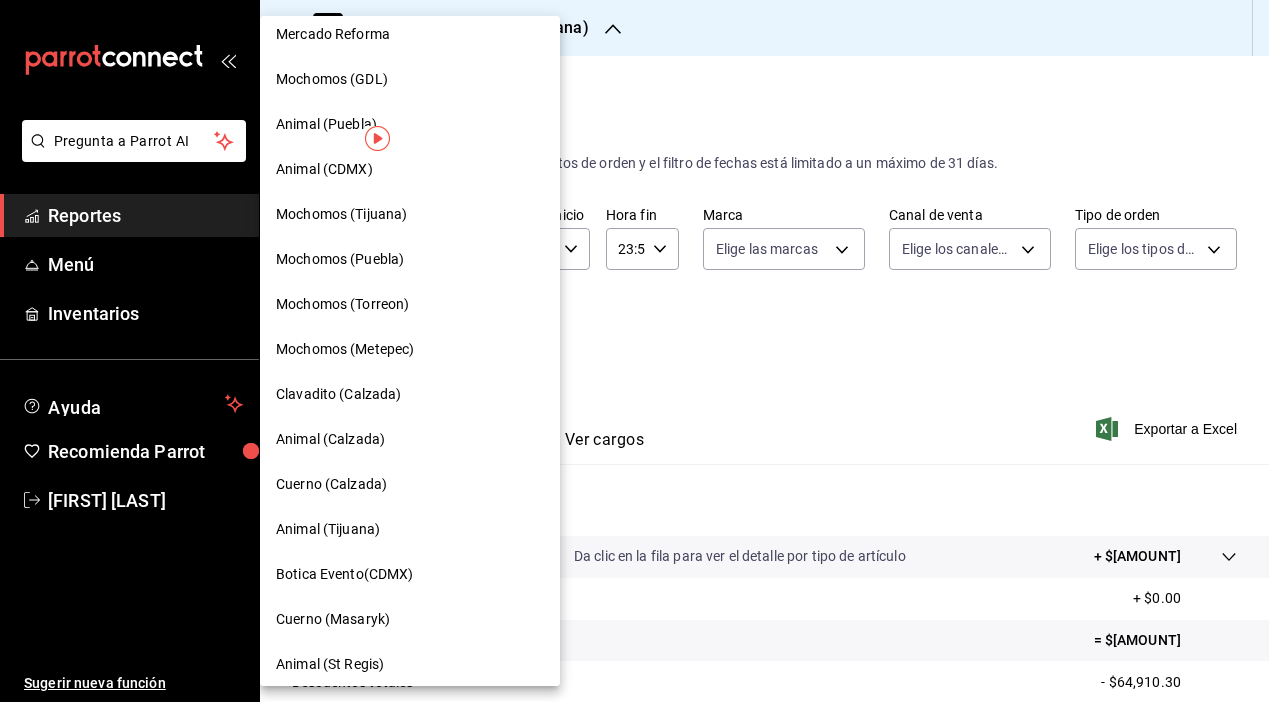 scroll, scrollTop: 0, scrollLeft: 0, axis: both 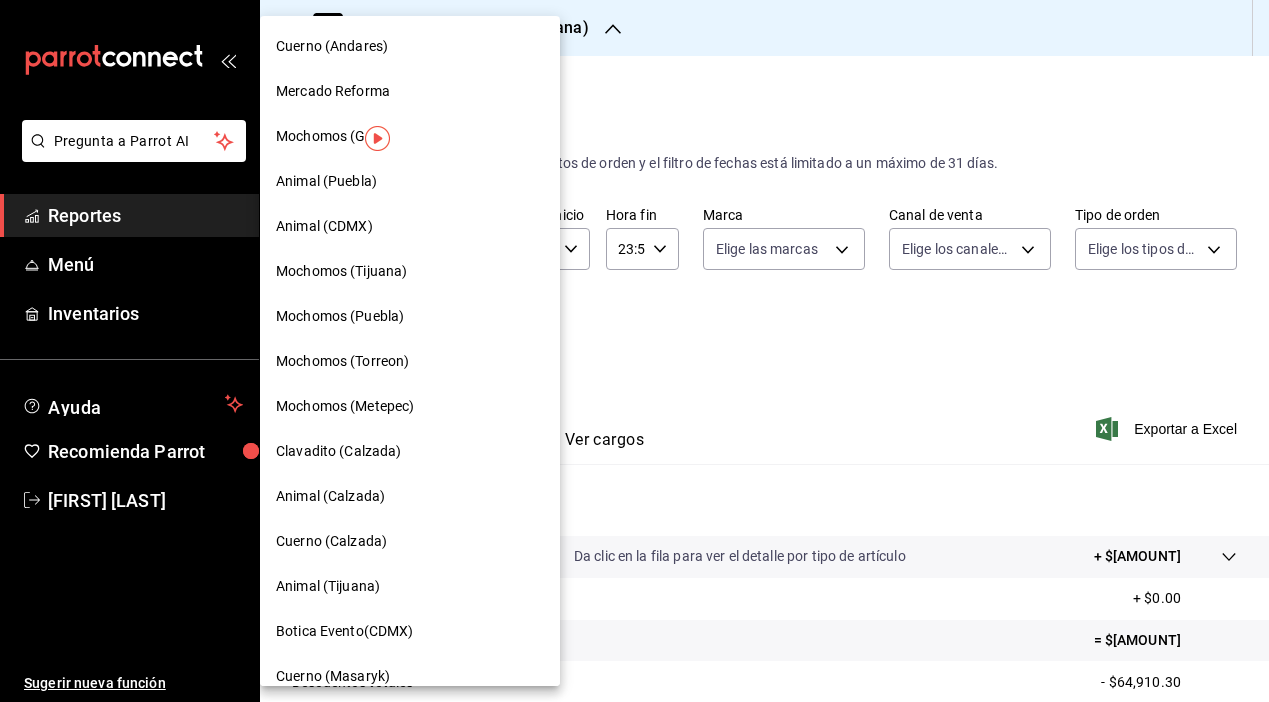 click on "Mochomos (GDL)" at bounding box center (332, 136) 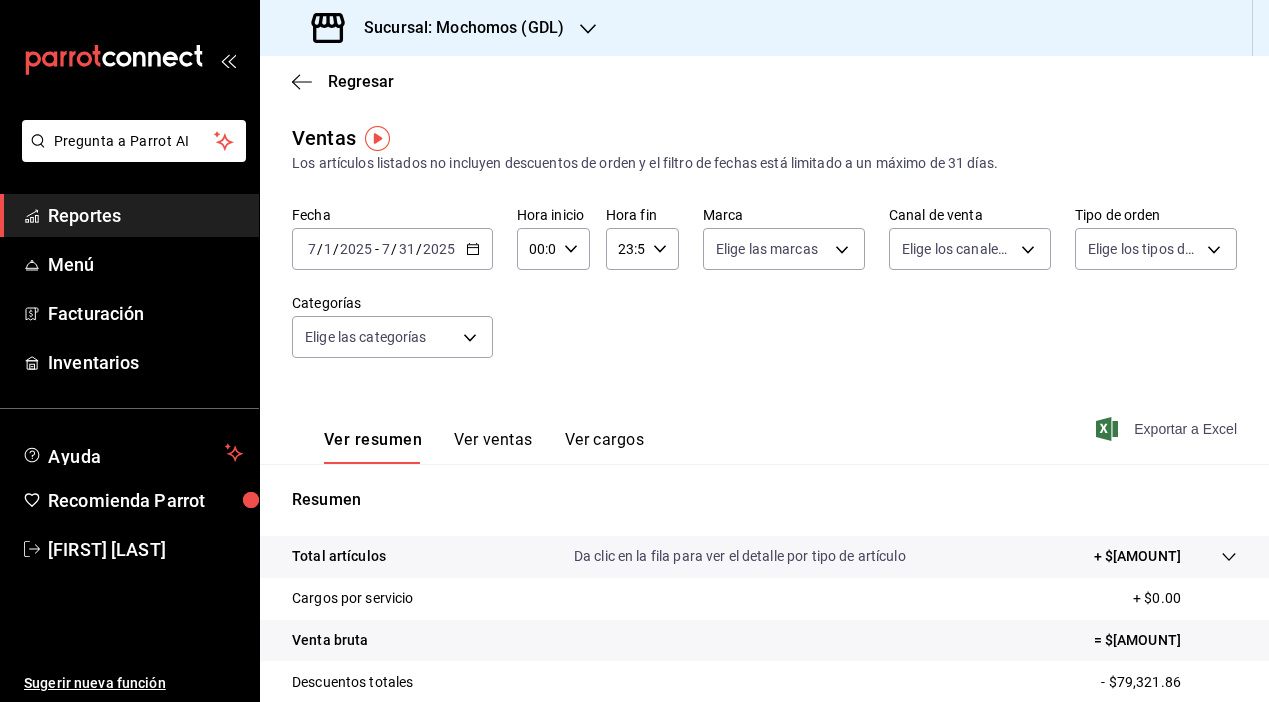 click on "Exportar a Excel" at bounding box center [1168, 429] 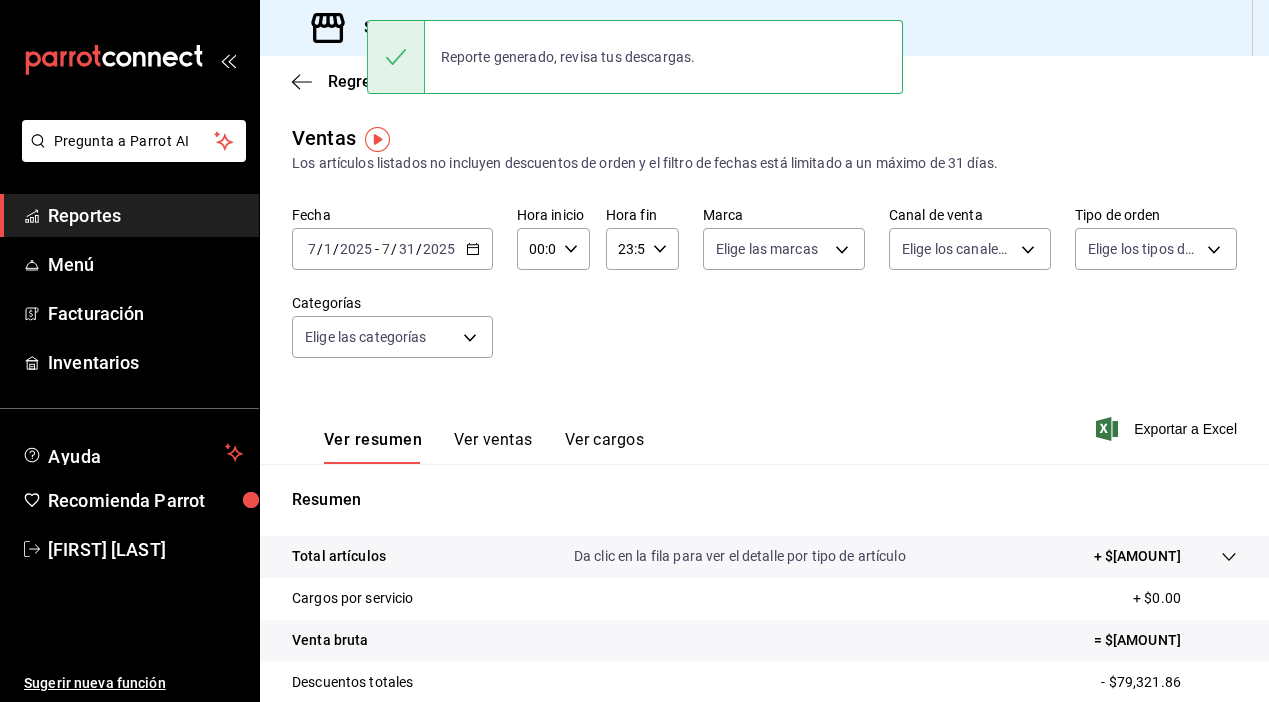 scroll, scrollTop: 0, scrollLeft: 0, axis: both 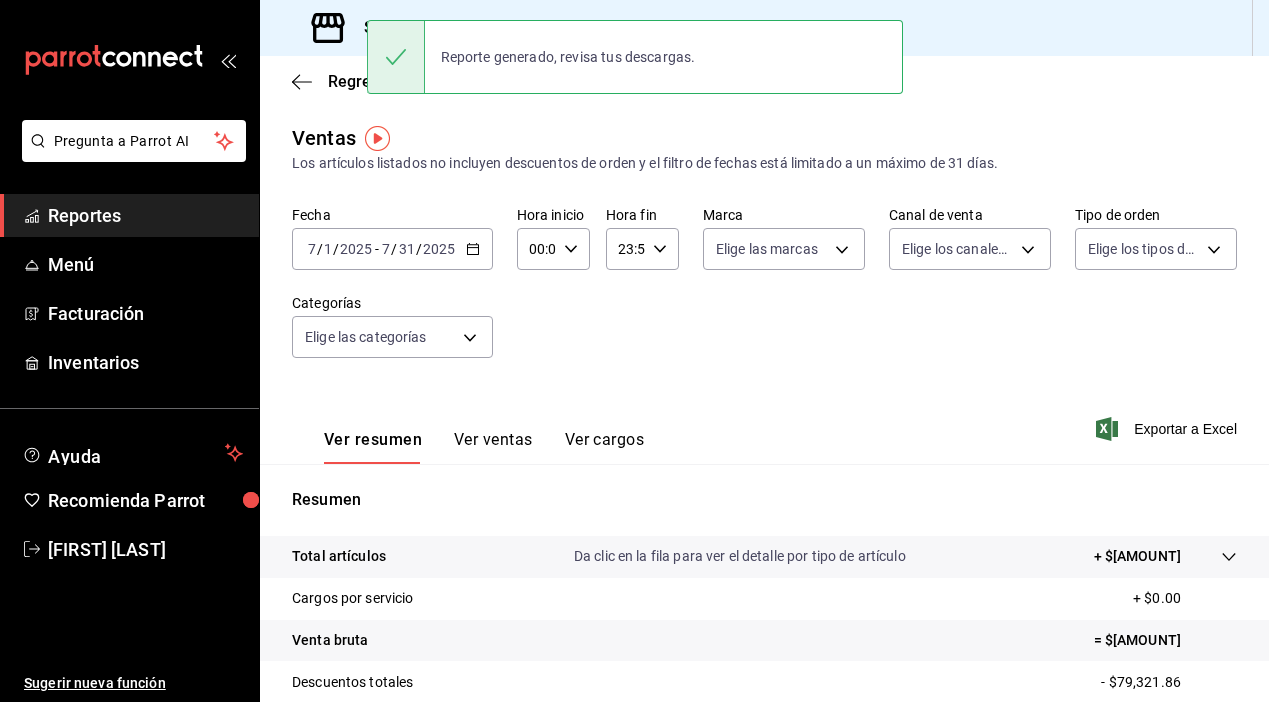 click on "Fecha [DATE] [DATE] - [DATE] [DATE] Hora inicio [TIME] Hora inicio Hora fin [TIME] Hora fin Marca Elige las marcas Canal de venta Elige los canales de venta Tipo de orden Elige los tipos de orden Categorías Elige las categorías" at bounding box center (764, 294) 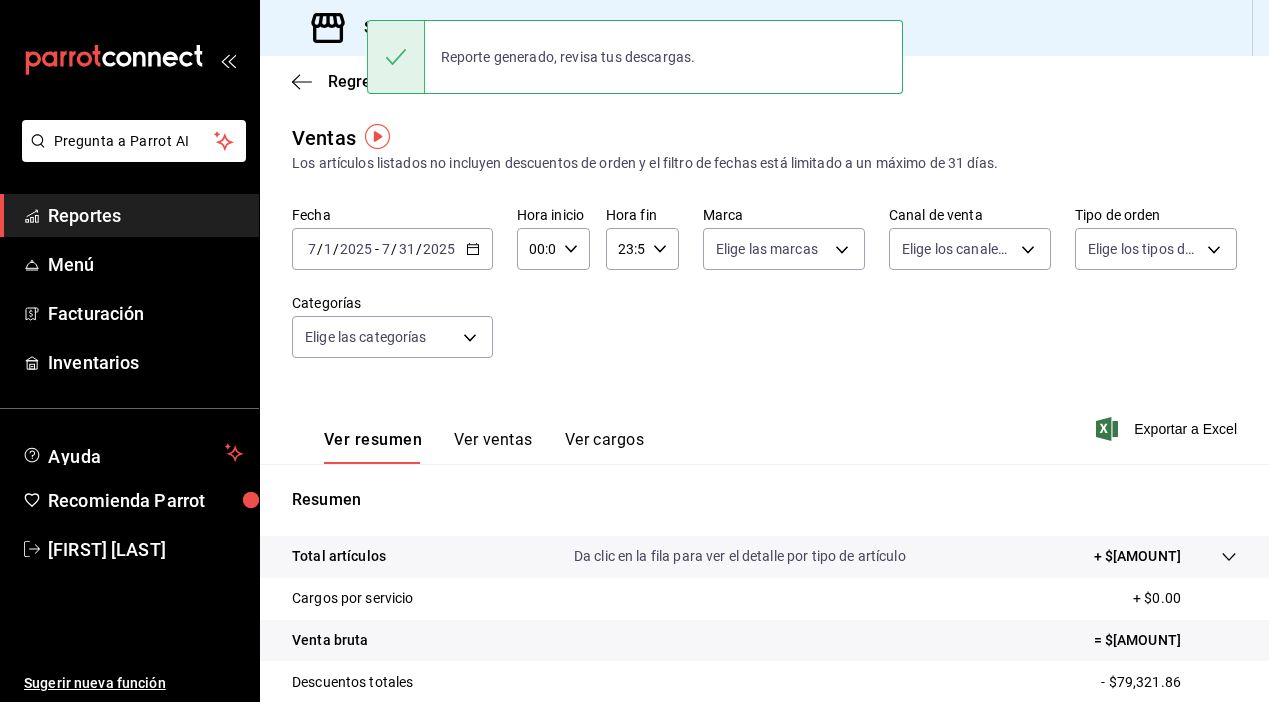 scroll, scrollTop: 0, scrollLeft: 0, axis: both 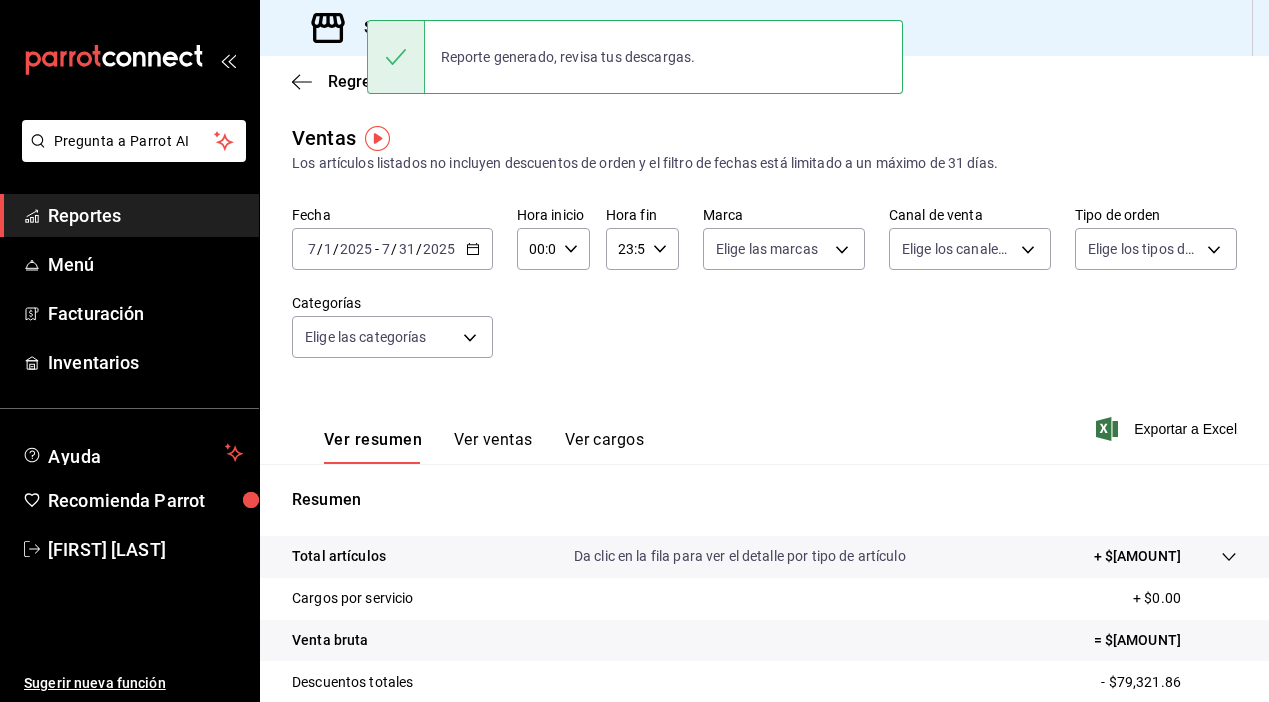 click on "Regresar Ventas Los artículos listados no incluyen descuentos de orden y el filtro de fechas está limitado a un máximo de 31 días. Fecha [DATE] [DATE] - [DATE] [DATE] Hora inicio [TIME] Hora inicio Hora fin [TIME] Hora fin Marca Elige las marcas Canal de venta Elige los canales de venta Tipo de orden Elige los tipos de orden Categorías Elige las categorías Ver resumen Ver ventas Ver cargos Exportar a Excel Resumen Total artículos Da clic en la fila para ver el detalle por tipo de artículo + $[AMOUNT] Cargos por servicio + $[AMOUNT] Venta bruta = $[AMOUNT] Descuentos totales - $[AMOUNT] Certificados de regalo - $[AMOUNT] Venta total = $[AMOUNT] Impuestos - $[AMOUNT] Venta neta = $[AMOUNT]" at bounding box center [764, 507] 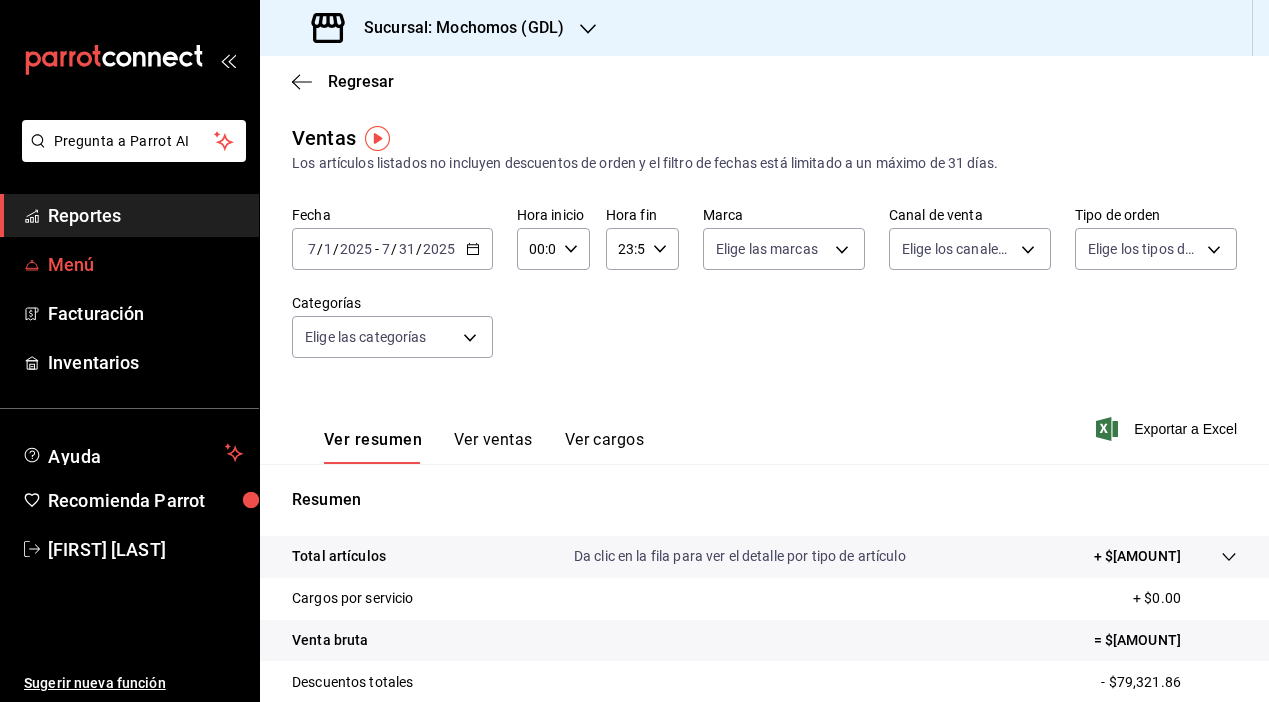 click on "Menú" at bounding box center (145, 264) 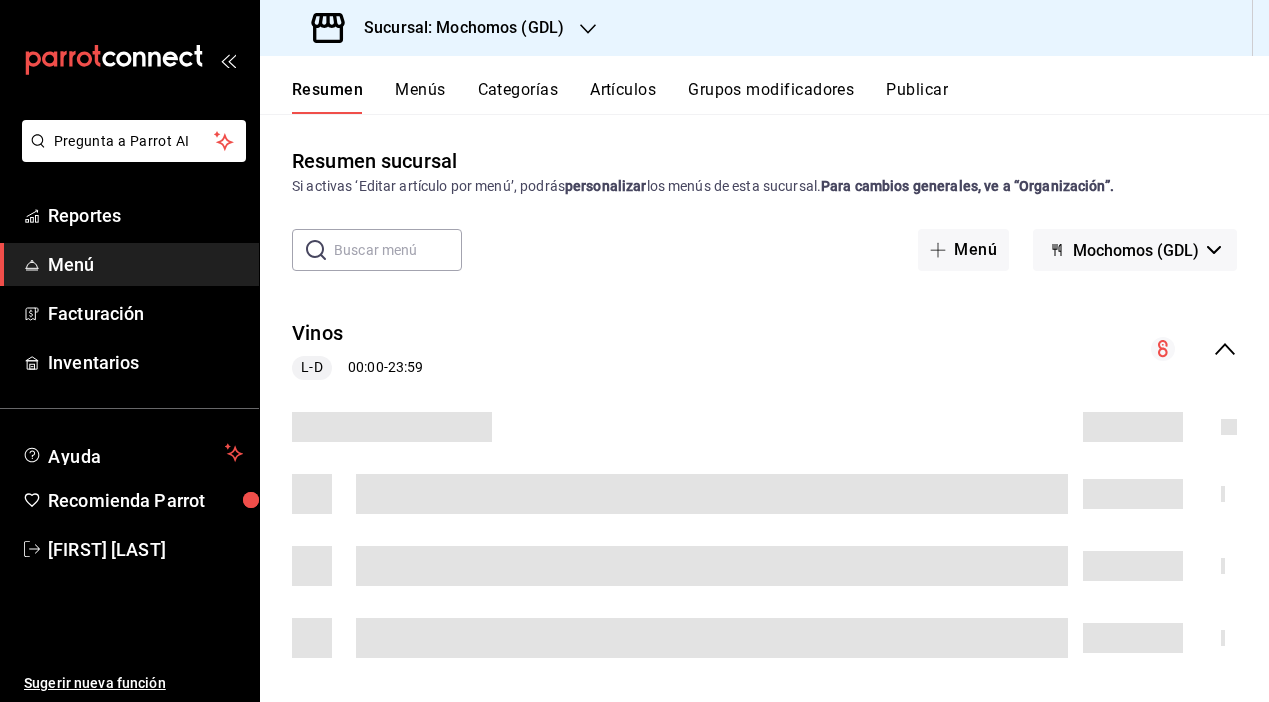 click on "Resumen Menús Categorías Artículos Grupos modificadores Publicar" at bounding box center (764, 85) 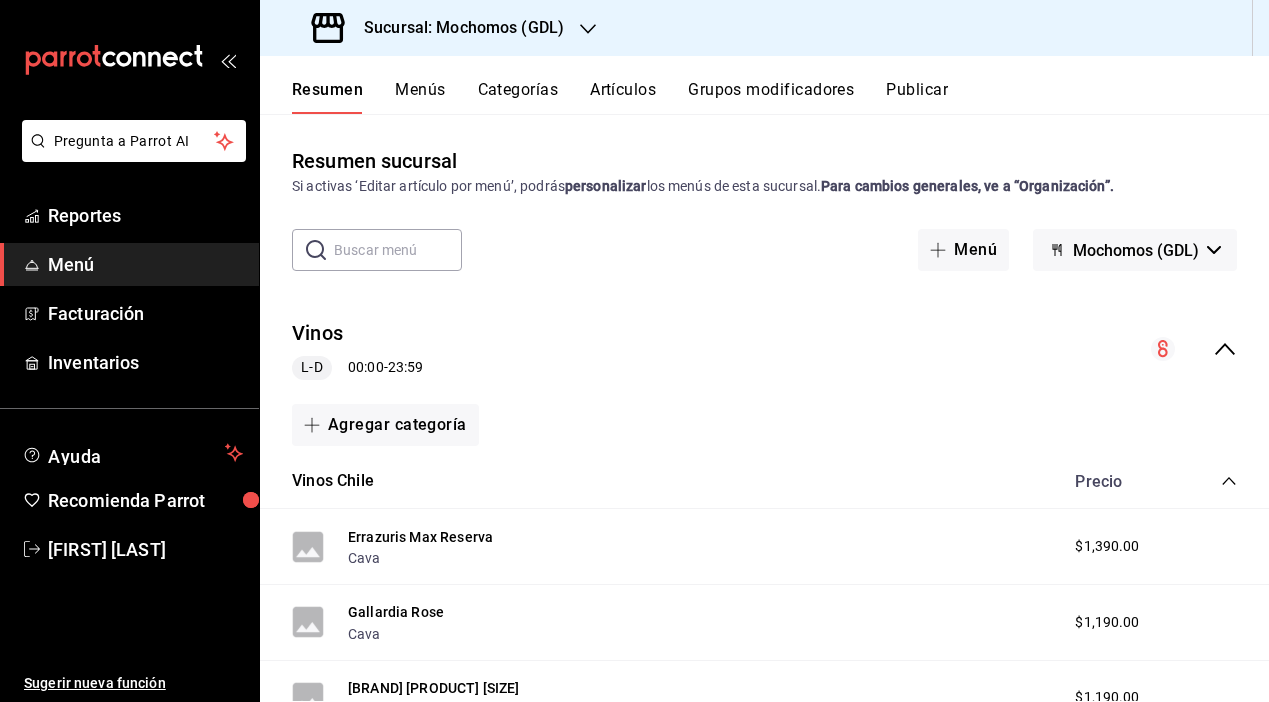click on "Artículos" at bounding box center (623, 97) 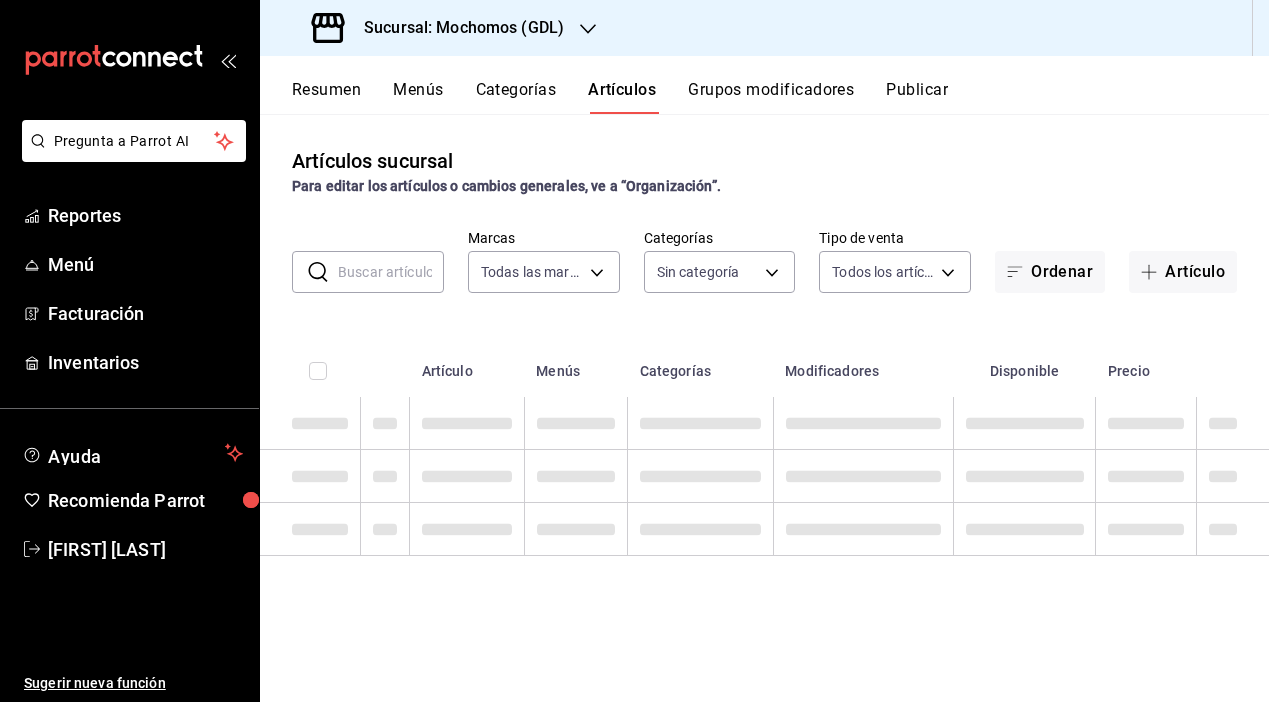 type on "36c25d4a-7cb0-456c-a434-e981d54830bc,9cac9703-0c5a-4d8b-addd-5b6b571d65b9" 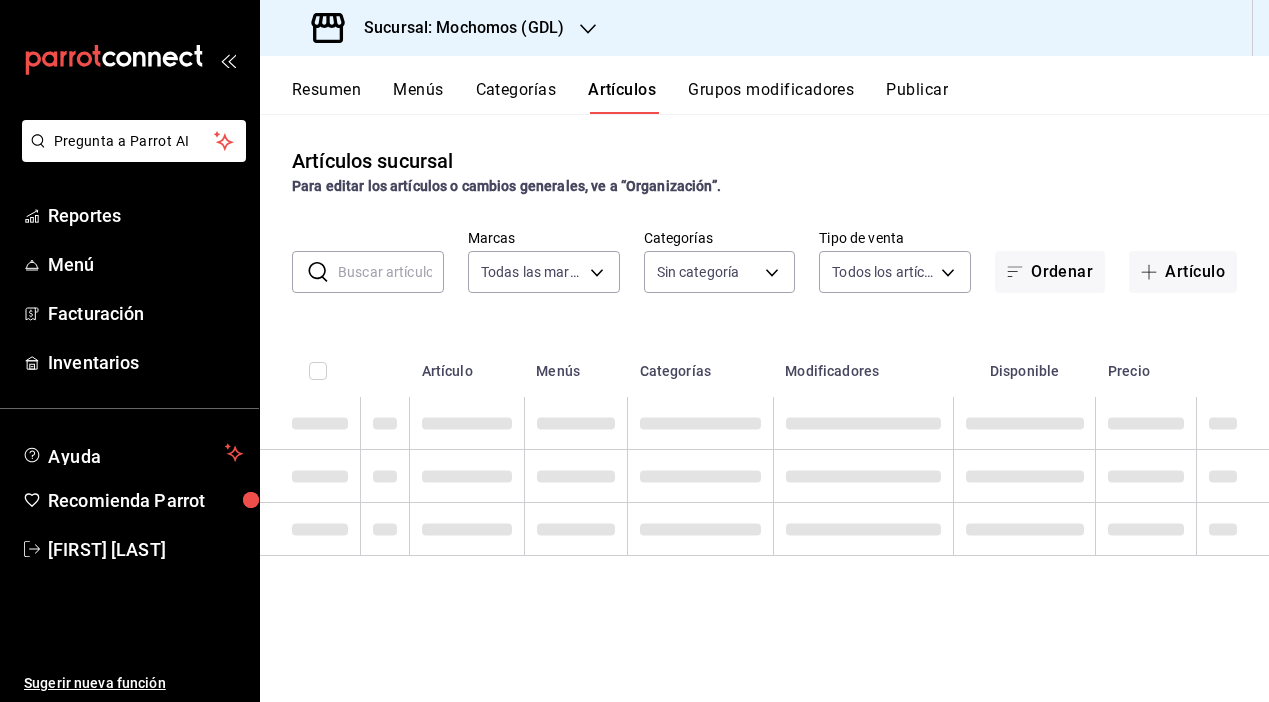 click at bounding box center (391, 272) 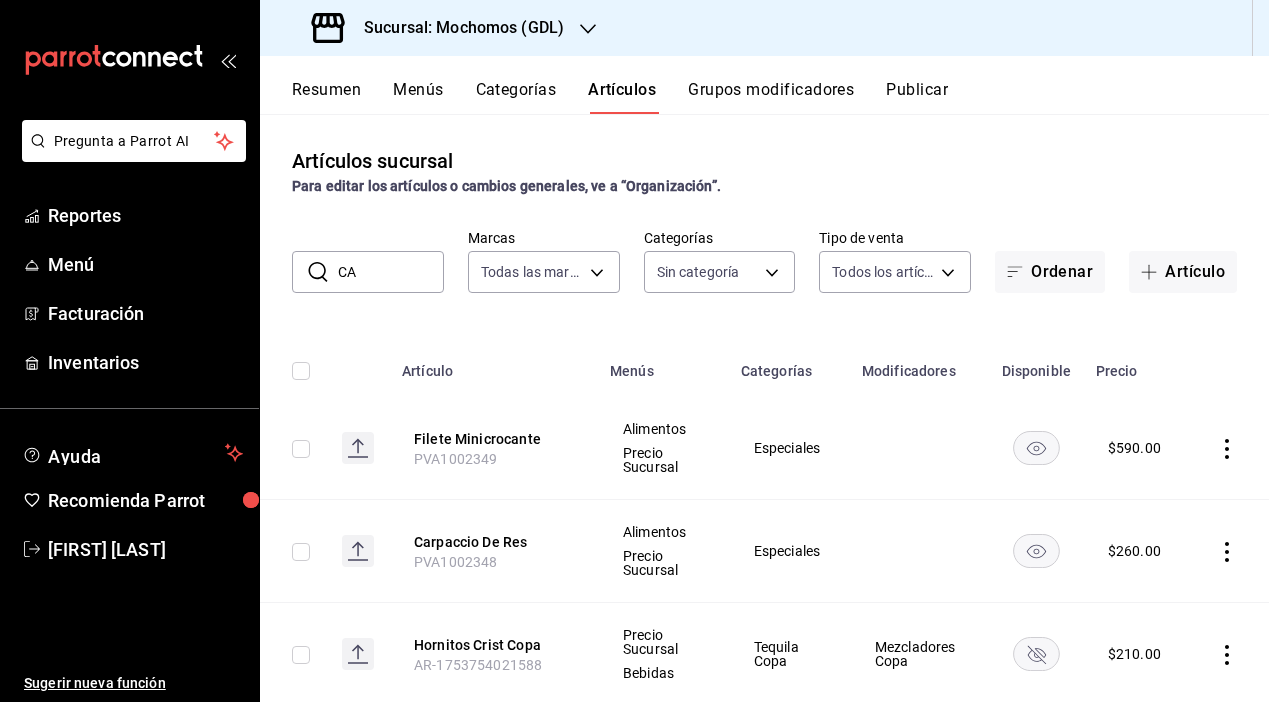 type on "CAA" 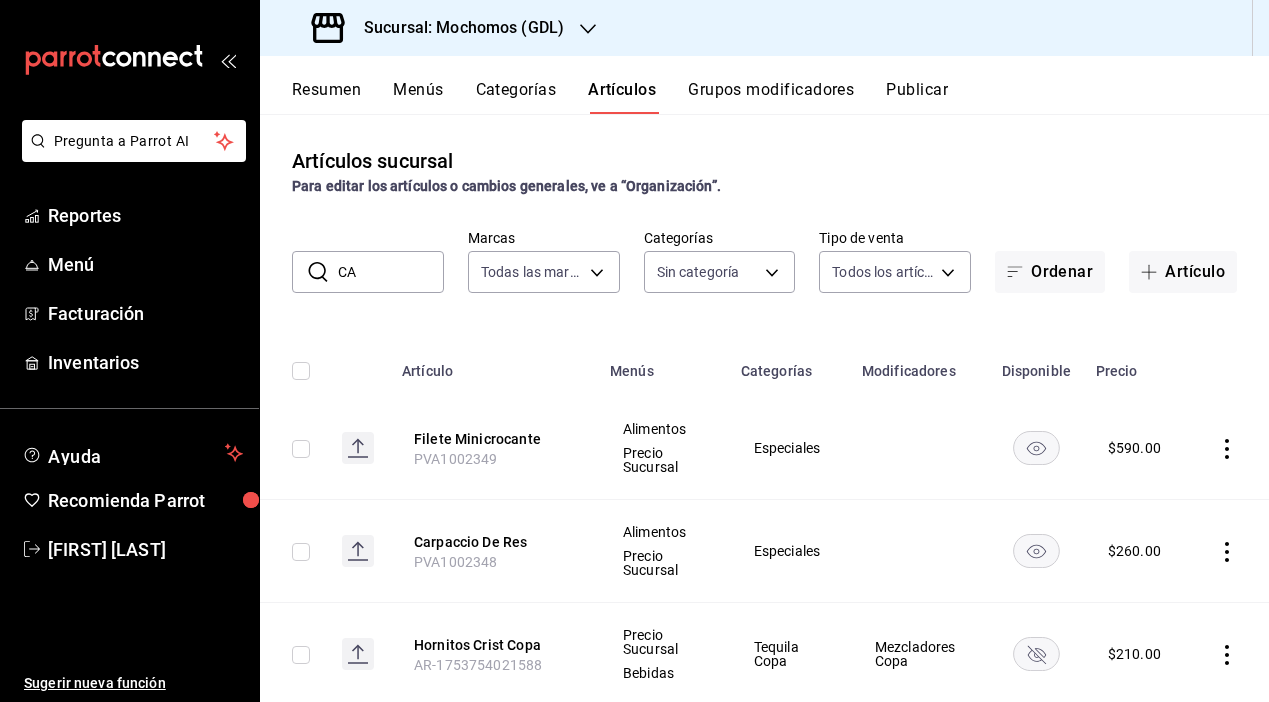 type on "c0db8a99-aef8-4e9c-862d-72763fc5d605,0e6da5ad-e1ed-4623-8a7f-4db137866549,4ba6eb42-16a9-44a4-887a-eefecc7feaa5,e70f943f-1c42-4f71-8baf-082bcd076ca7,f37a6e94-7837-41b3-b5db-c71793d010ab,de601356-2046-4c2c-bcbe-effff09d1efd,ef0cd0db-1b30-4463-a230-02aaadb5ffc2,6530720e-5bc1-455e-bce8-c05087170ccb,5d0176b6-9f08-4178-87f6-8231f58dd2e4,3c715f39-b4b0-4253-ae5e-acdb235ff874,090c53ec-8903-4e78-8cc7-b3bb98cfd3a9,8bcc6b5c-fe2a-40a3-ba62-38573c73924d,c75b44ed-8288-48de-bcb8-cc54bee82a46,98e99e83-3ada-46d9-b551-b0abda0637a2,d6d41991-f9a0-4e4d-b994-760c57300ad7,6bdbcd0a-5df0-452d-8080-2a106e5d6b33,f7ef0115-e28d-469d-a665-c6ebc62cebc5,99d773f7-062b-4795-abbb-8b12ec760edb,0592bdf9-7f95-40e2-97aa-0840b3590d21,1905bdec-8af6-4f46-99dc-23de47ff09cd,72b68145-a349-4b7c-a697-e183fdc81f90,04af89b5-5267-49d9-9f8e-9adbd657adb9,db87dbef-6dcd-407f-a8fe-1d6c64b3188c,90ddbff4-1515-44b3-bf1a-fbf6f6d27f7b,27d8c537-5f85-467b-b0ea-61363ded23a7,6977fc10-2f1a-4774-aa0f-e09d08a5a33a,b64670df-7d90-4f6b-a9dc-dcb2d55f3c1c,5e2e0864-f433-4236-a51..." 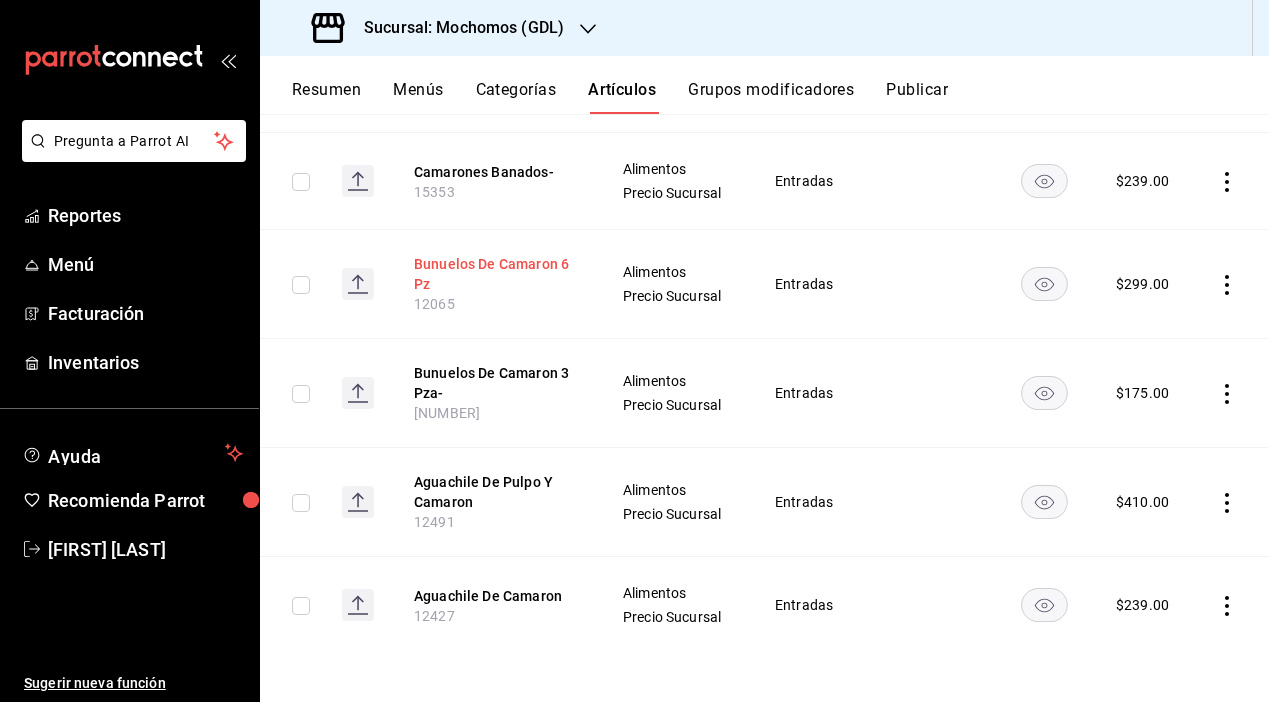 scroll, scrollTop: 1270, scrollLeft: 0, axis: vertical 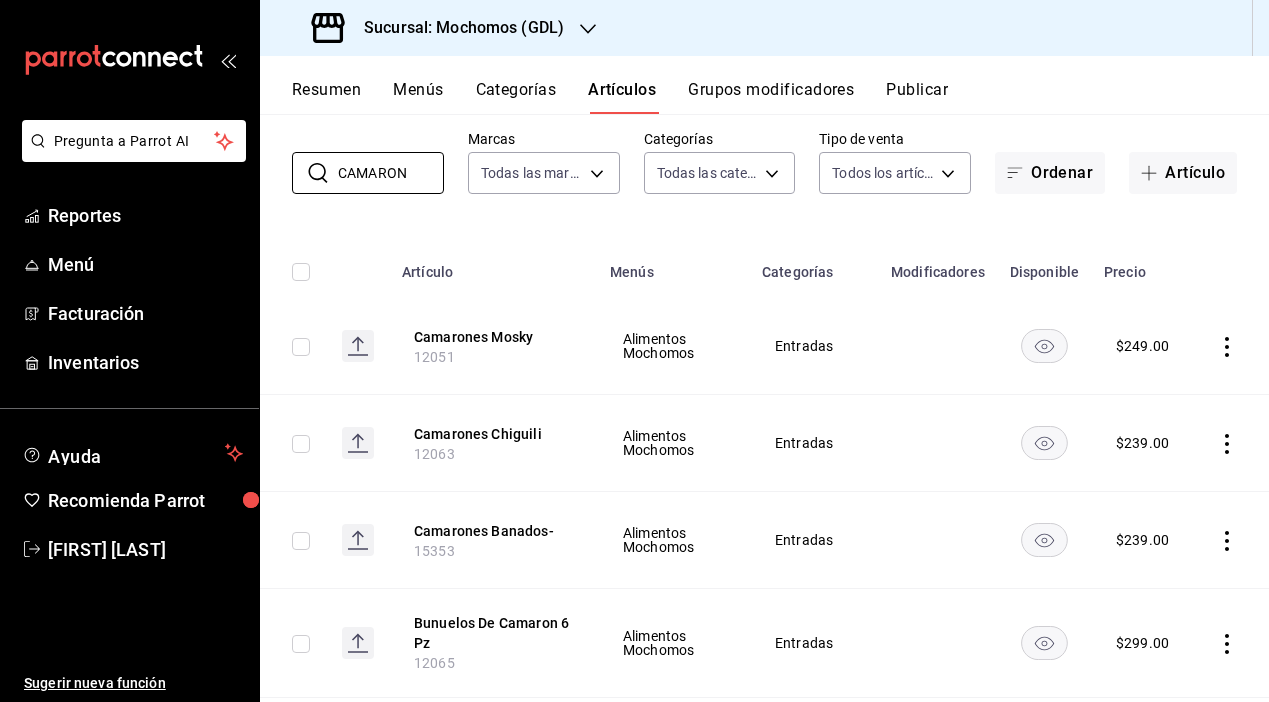 type on "CAMARON" 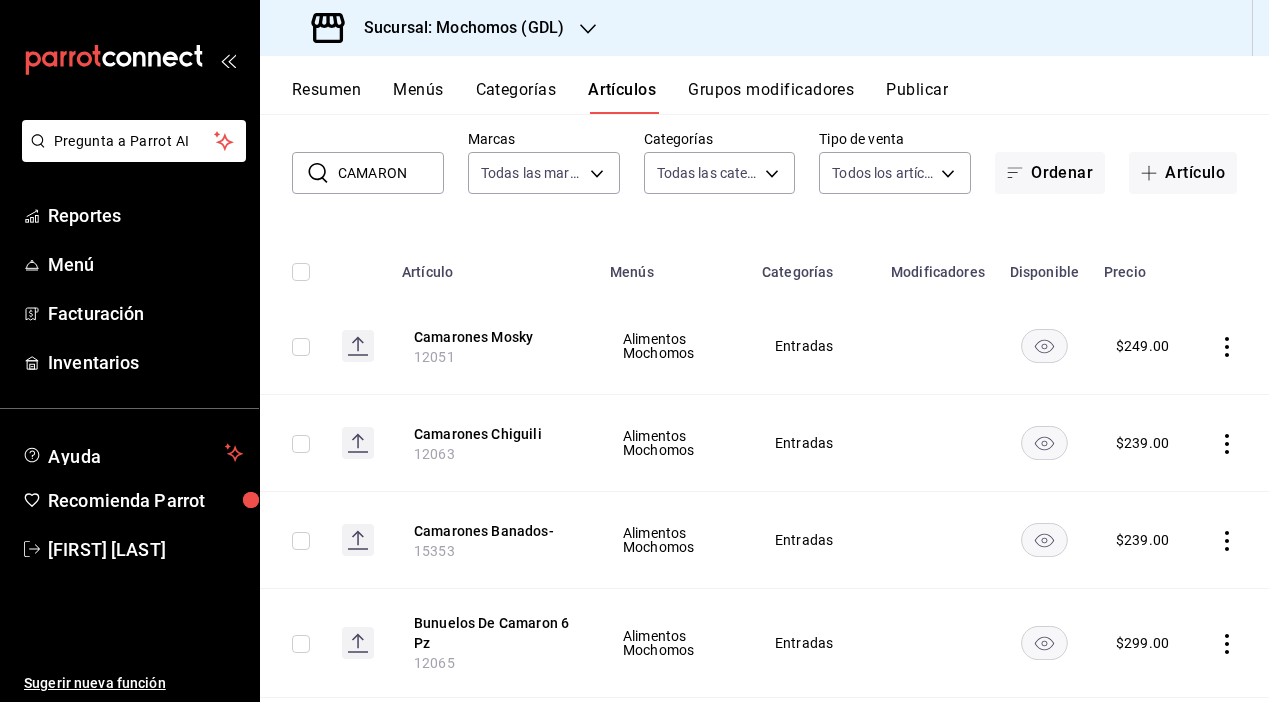 click on "Sucursal: Mochomos (GDL)" at bounding box center [456, 28] 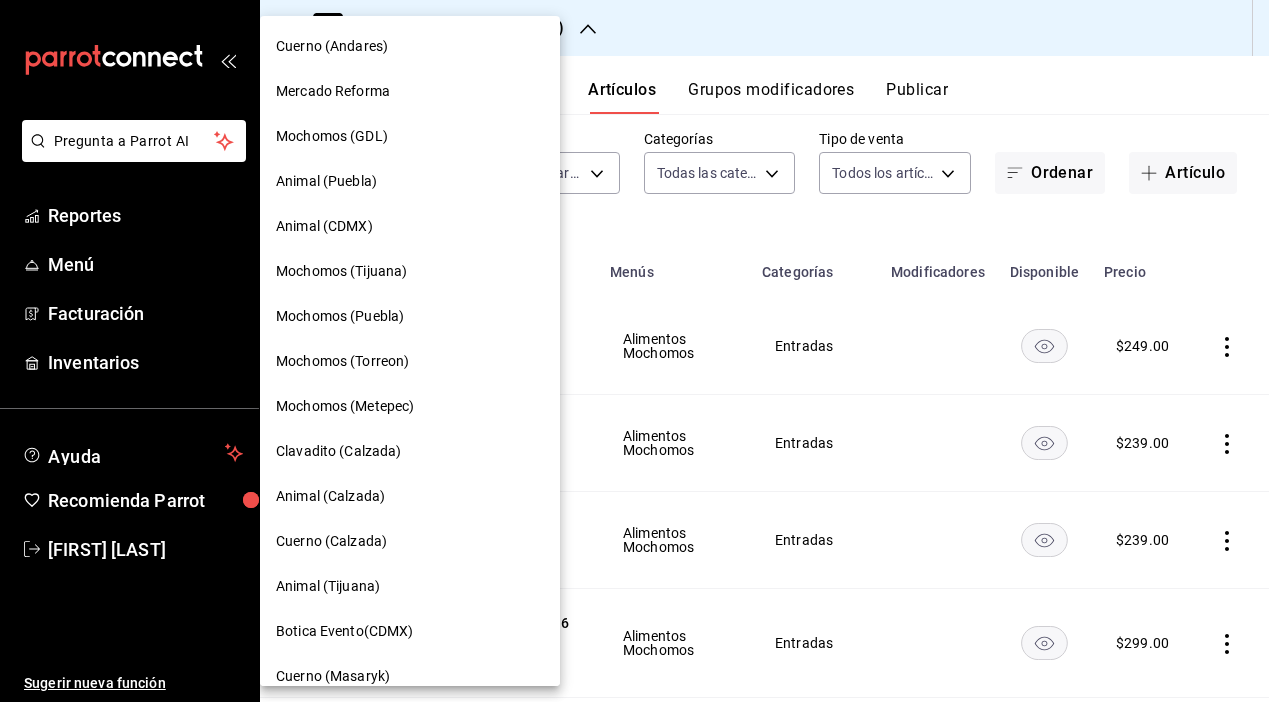 click on "Mochomos (Torreon)" at bounding box center (342, 361) 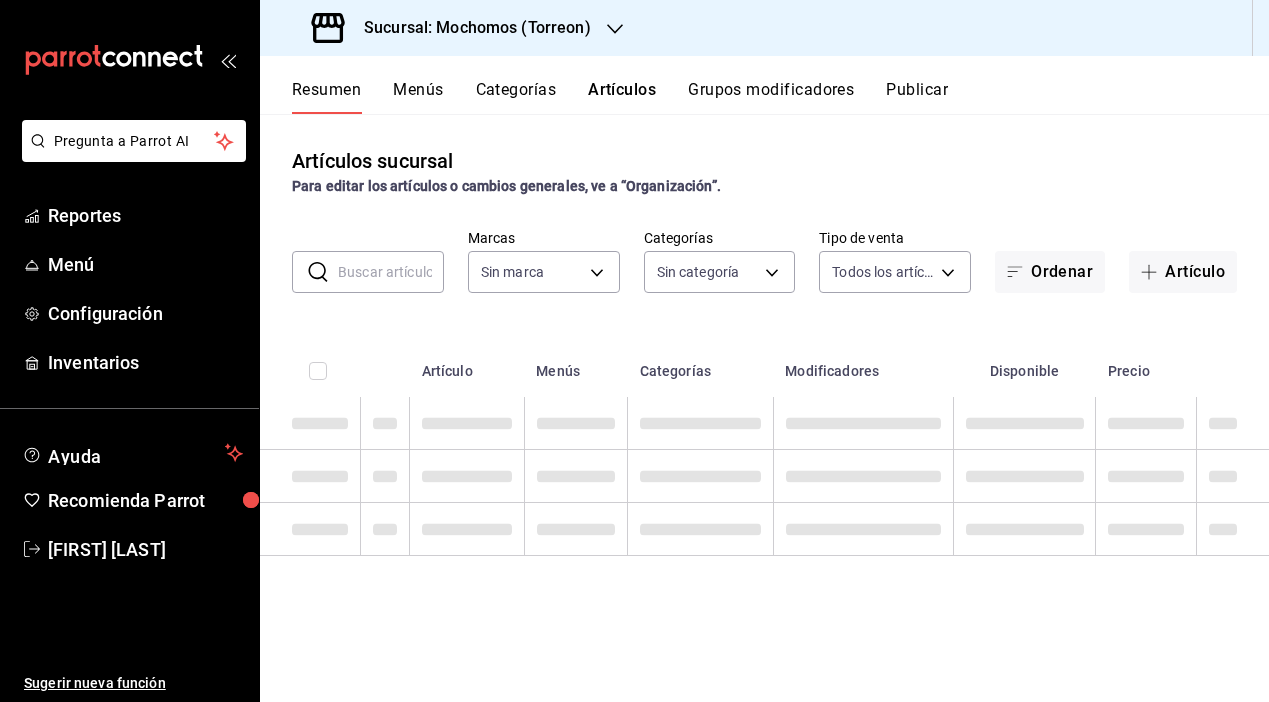 type on "36c25d4a-7cb0-456c-a434-e981d54830bc,9cac9703-0c5a-4d8b-addd-5b6b571d65b9" 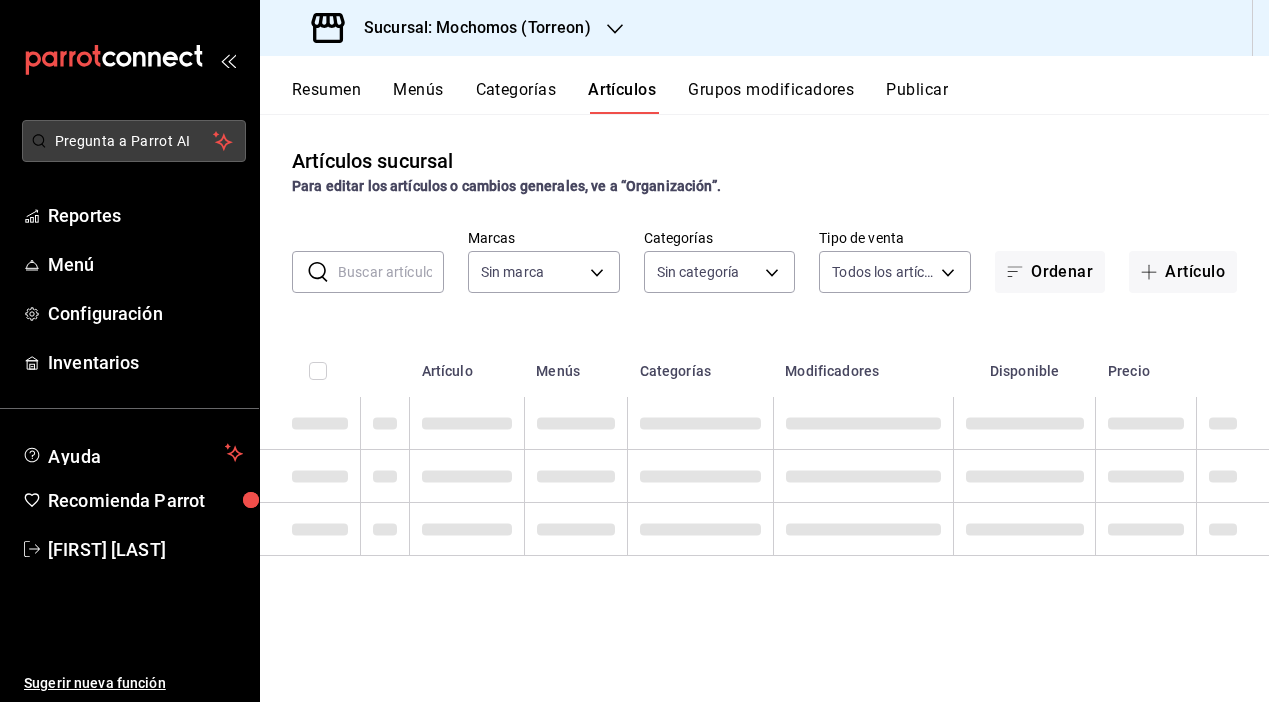 type on "c8544d00-0077-49dd-9e07-f6fffff65e49" 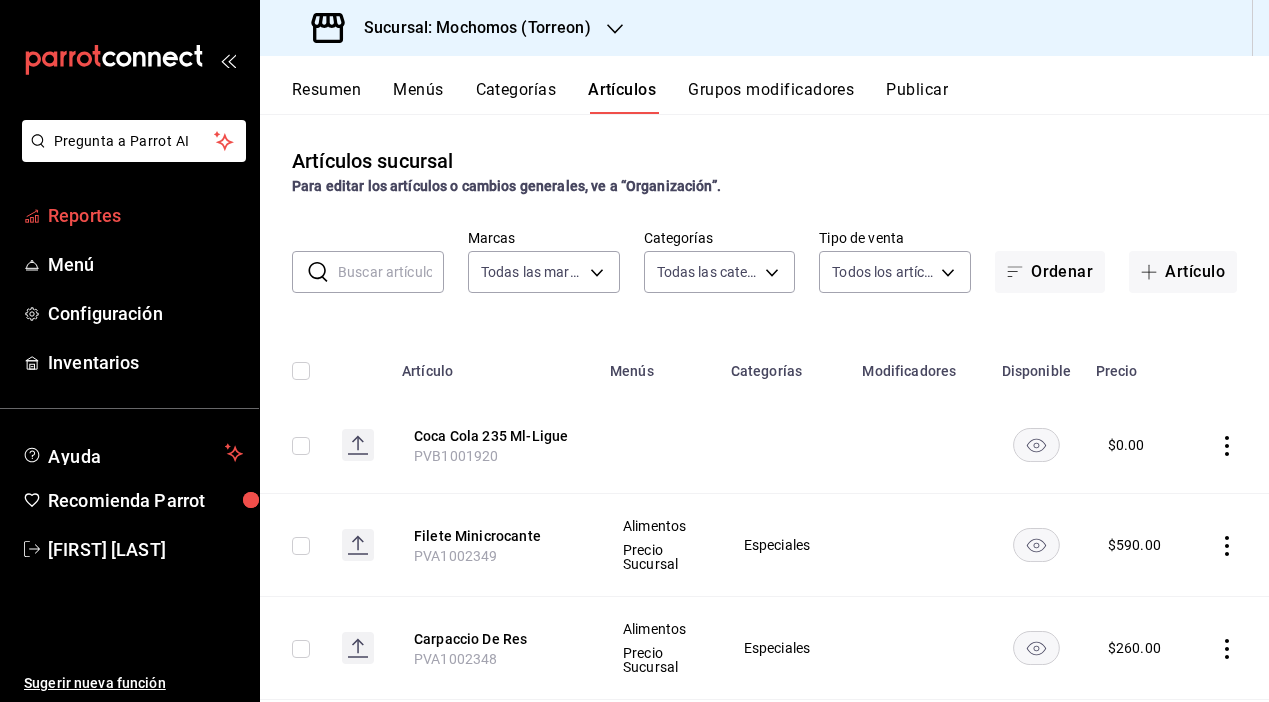 type on "3341872a-5347-4118-8f87-61381635e763,4fab835b-5ce3-44d6-a3b1-a21d3d8a3381,4ccb86ff-1640-4a01-bb45-8399943352a3,1c4ad2a0-0f43-4a03-b151-8fd2e459d706,86d9a2a6-317d-4a93-bae0-8820e29740d8,bac10ef5-1566-4c9b-acc1-dcd48c2fd319,8f1d4619-31cd-4580-8641-986ecb04fcb0,86e29bf7-e61b-4293-8660-4c1686d5e106,26b2d7c4-f549-49c2-885e-0276c53dde9e,2d417c93-2c01-4011-a940-1d8a97e4b436,17368015-d273-4ee3-8525-876a7dc4ea53,a22ae633-bca6-4998-8f2f-e8fd1461d972,bdbeaaa4-00ce-417a-80ed-7d0d262c9c9e,3f36fa1f-3b63-40f0-8c75-69b10e01c608,b76bf475-0530-4cb9-a7c3-4c290ac4f7d6,cccc8810-dfb0-446e-a224-96bc6f69c435,f0cde477-eb03-4da4-9eb3-94a03a69e15f,ae210b26-514a-425a-94eb-9af1206deede,e7fe569a-8ae5-446e-950c-e2beeeb8e323,bdcd334d-c27e-469f-85fa-8898c6f2b117,35505772-f924-44f9-a4a2-d6c0ec0d3951,202d64e7-70d5-402b-a1e6-edb45bb60e98,6df12dfd-7e75-4039-866d-74aed66f94fa,1382d17d-916e-472b-814e-15f75c932da6,491e8116-0758-4e8e-bf8f-d076cef58717,f7e433d0-8827-451a-ac34-c8e35ea24319,7faa3bfb-493f-45e4-a8ad-a6c4ab35adae,a85626d3-7e57-41c6-9a1..." 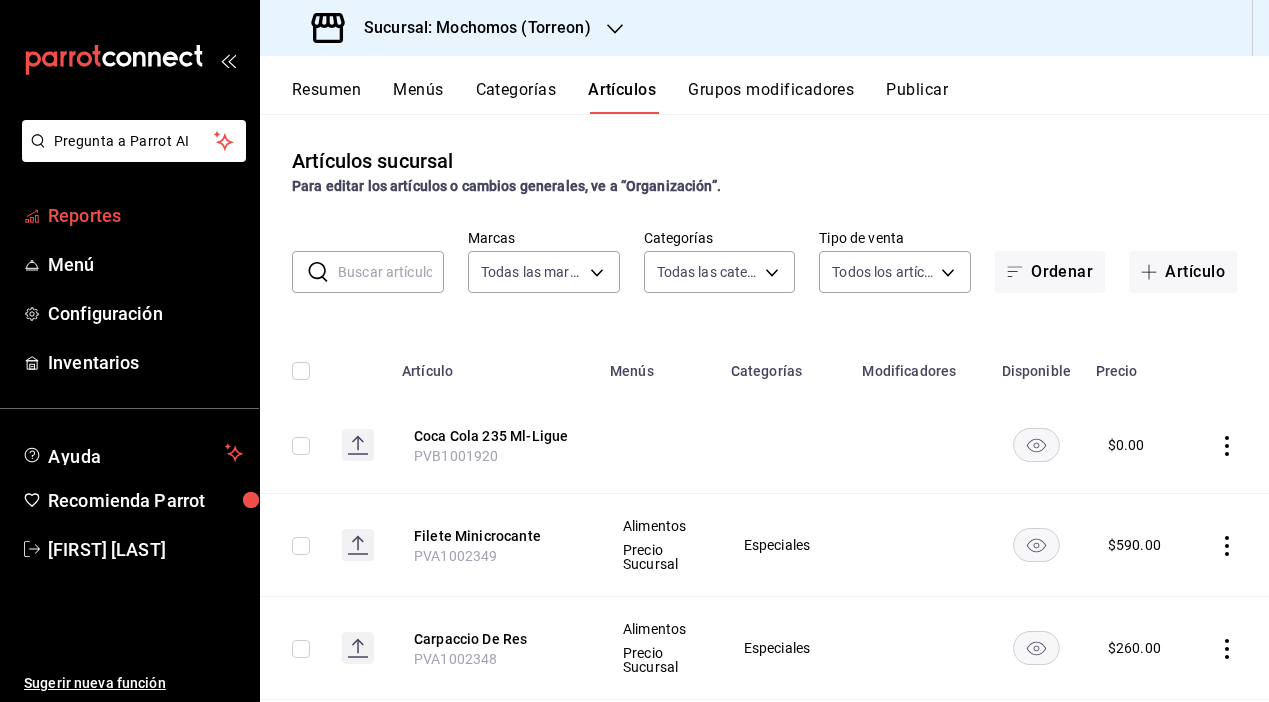 click on "Reportes" at bounding box center (145, 215) 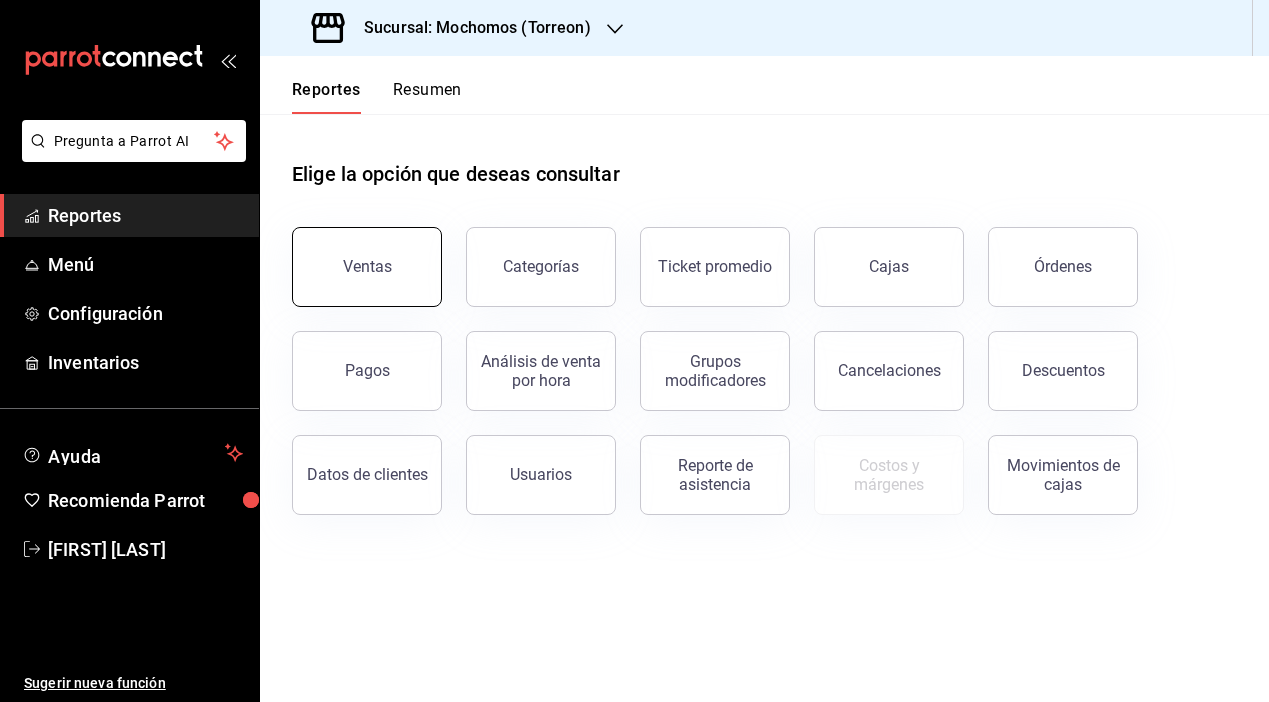 click on "Ventas" at bounding box center [367, 266] 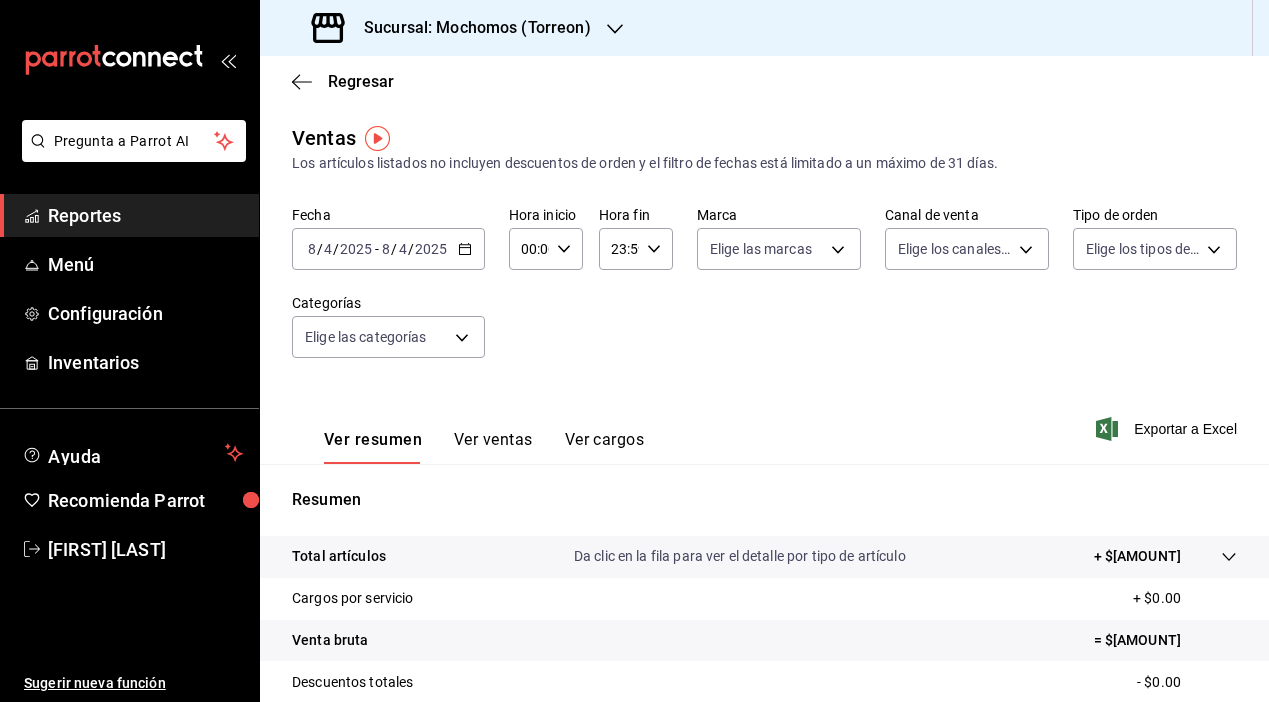click 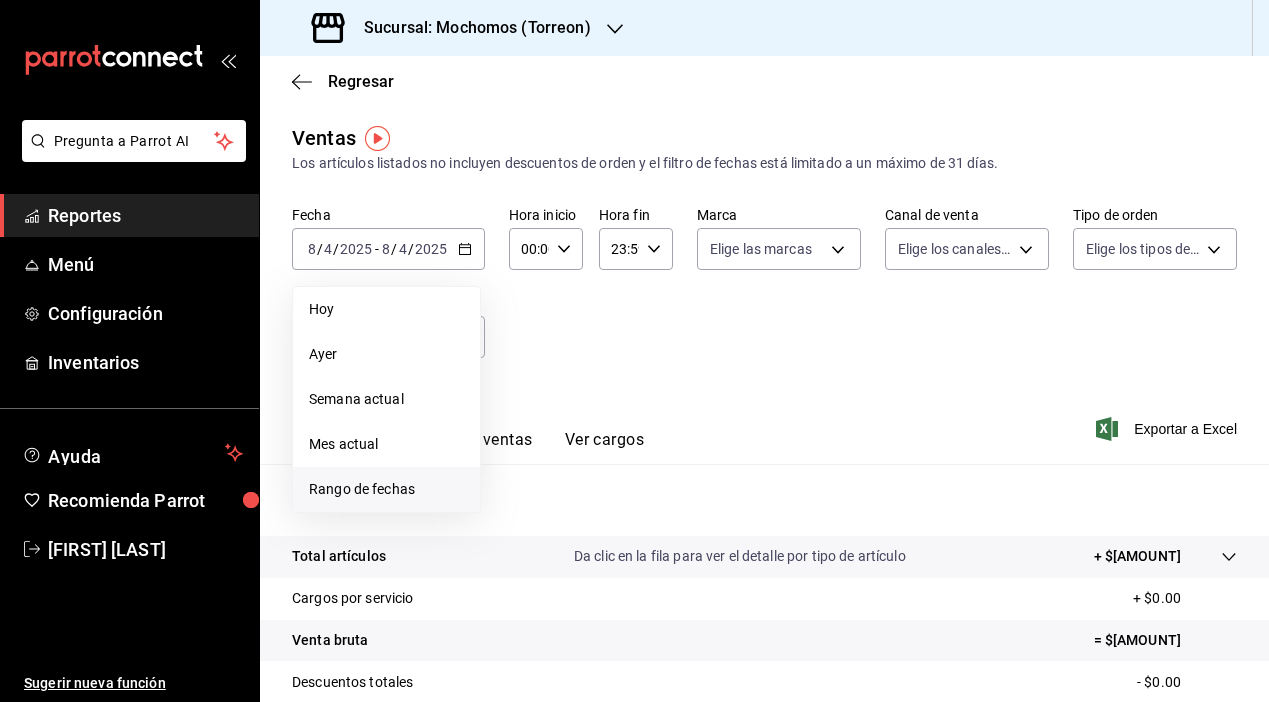 click on "Rango de fechas" at bounding box center [386, 489] 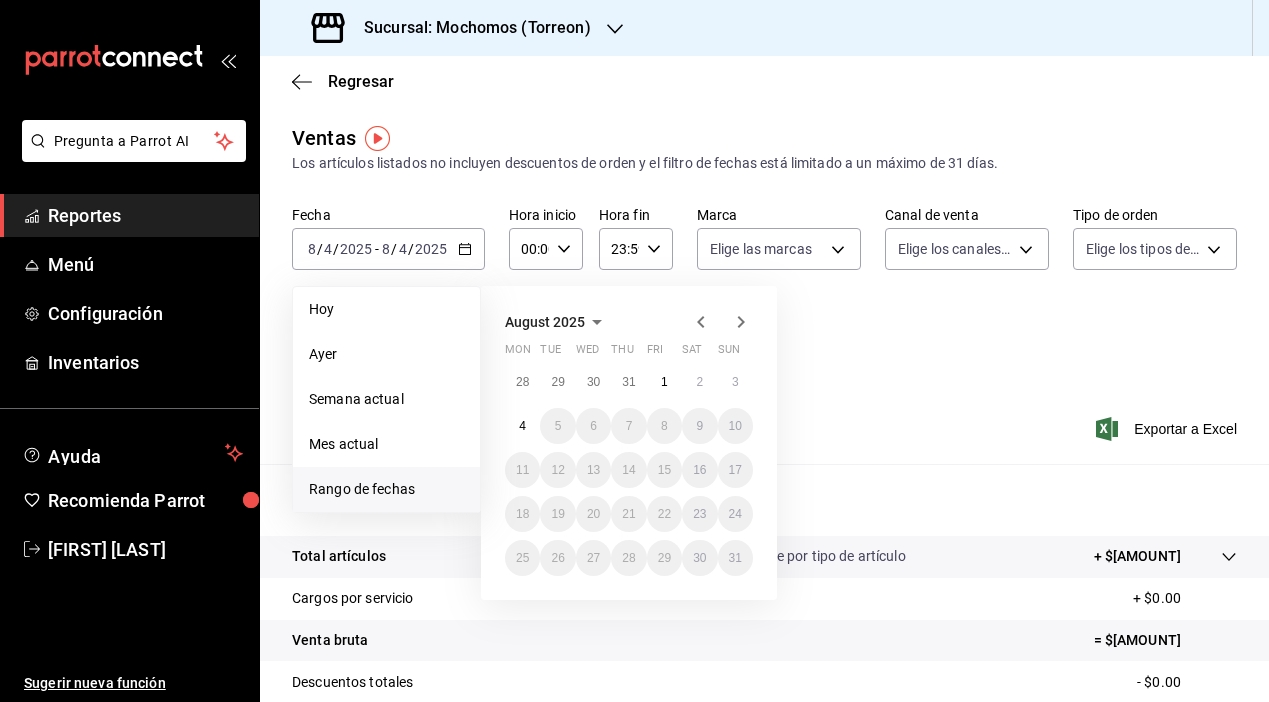 click 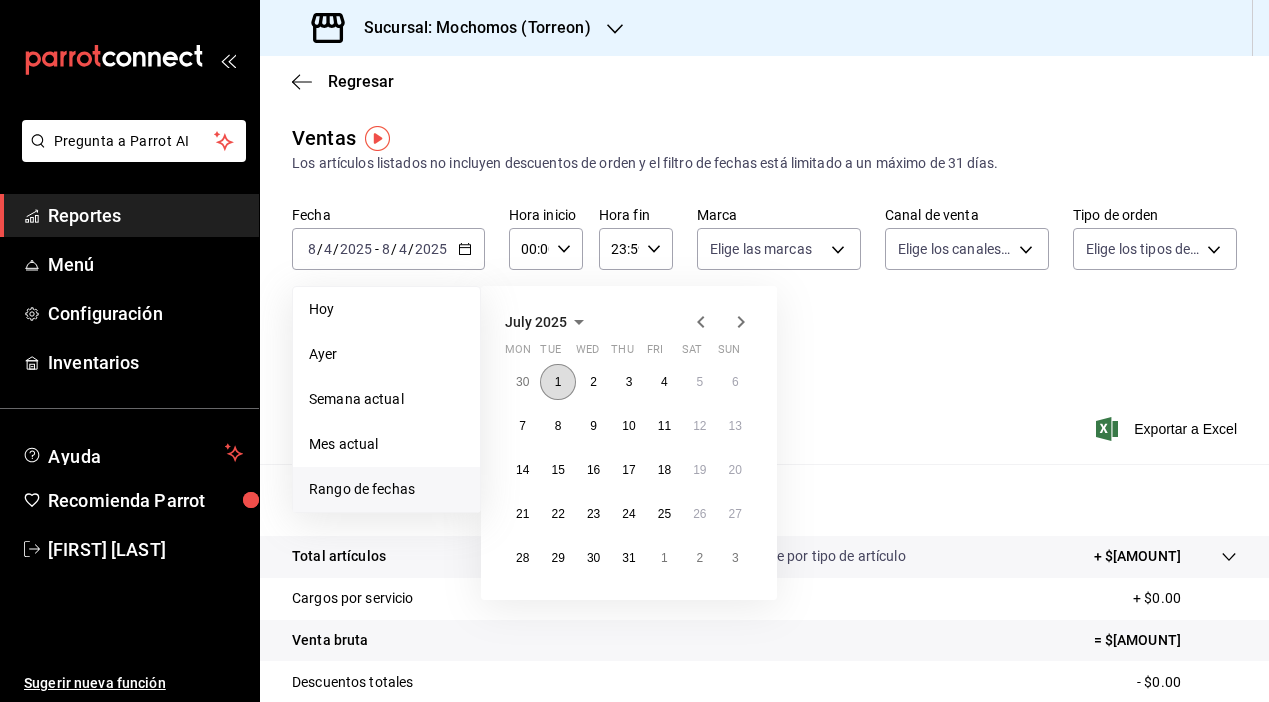 click on "1" at bounding box center (557, 382) 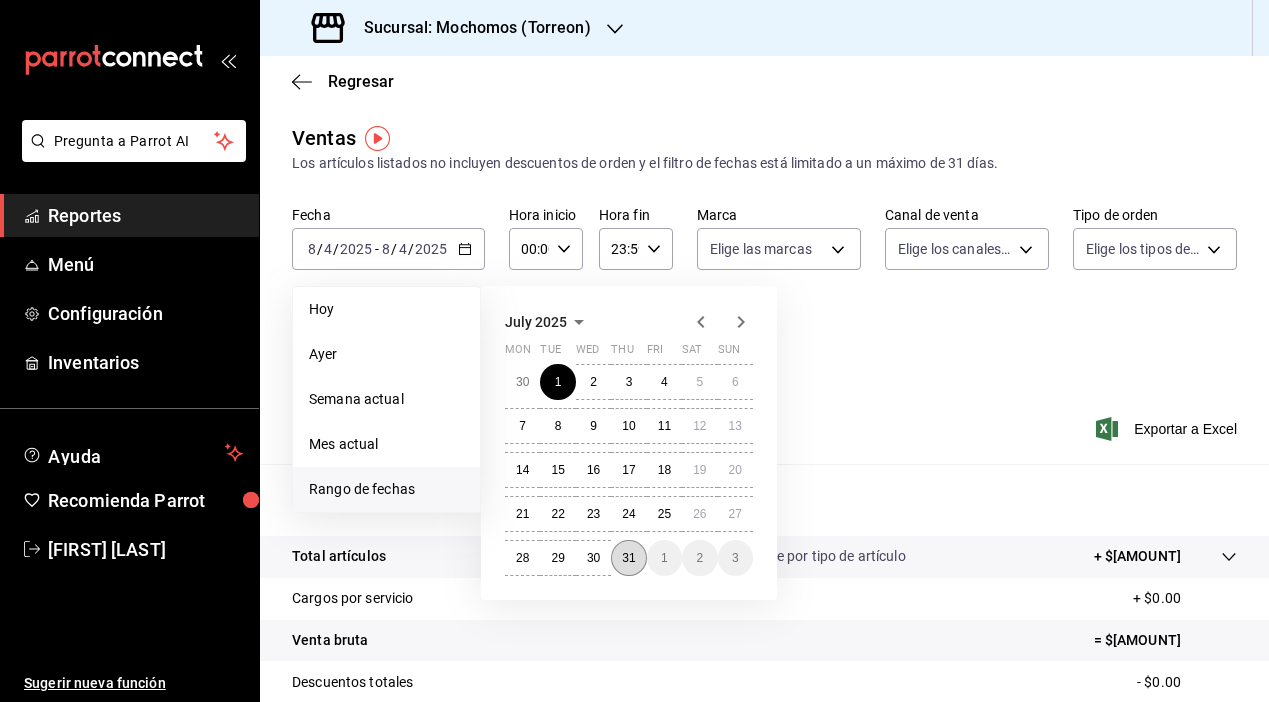 click on "31" at bounding box center [628, 558] 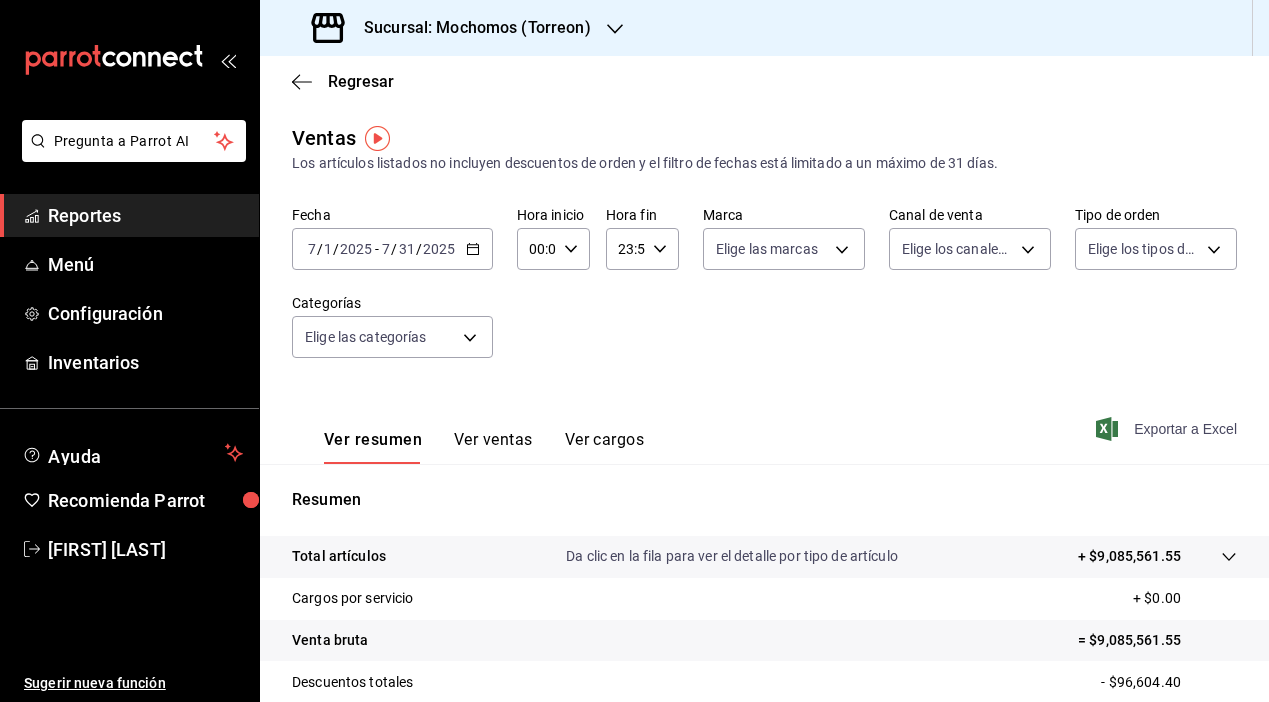 click on "Exportar a Excel" at bounding box center [1168, 429] 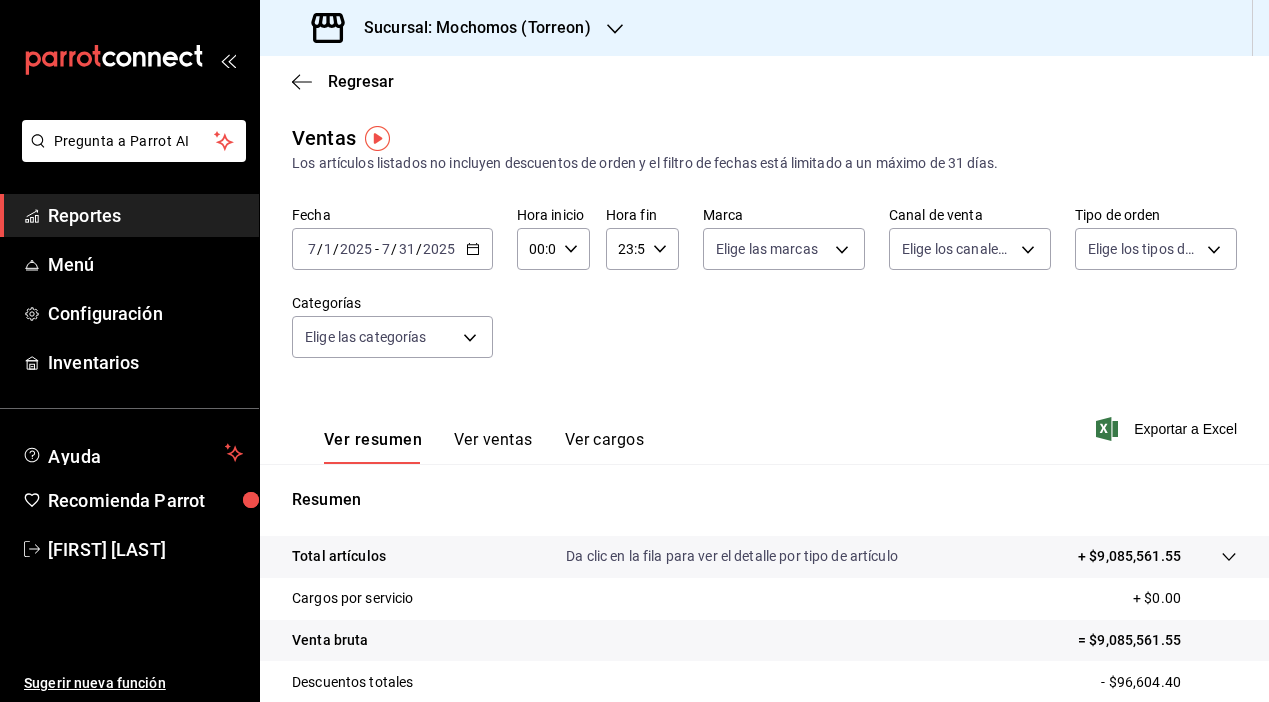 click on "Sucursal: Mochomos (Torreon)" at bounding box center (469, 28) 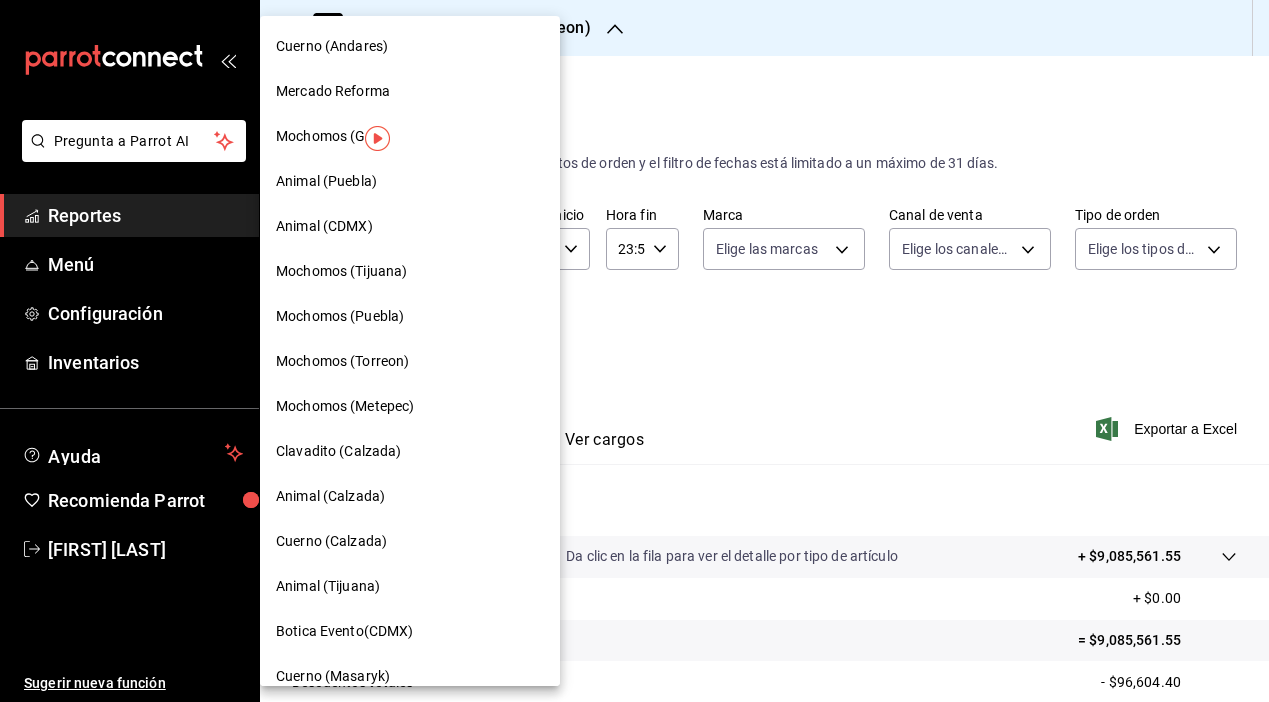 click on "Mochomos (Metepec)" at bounding box center (345, 406) 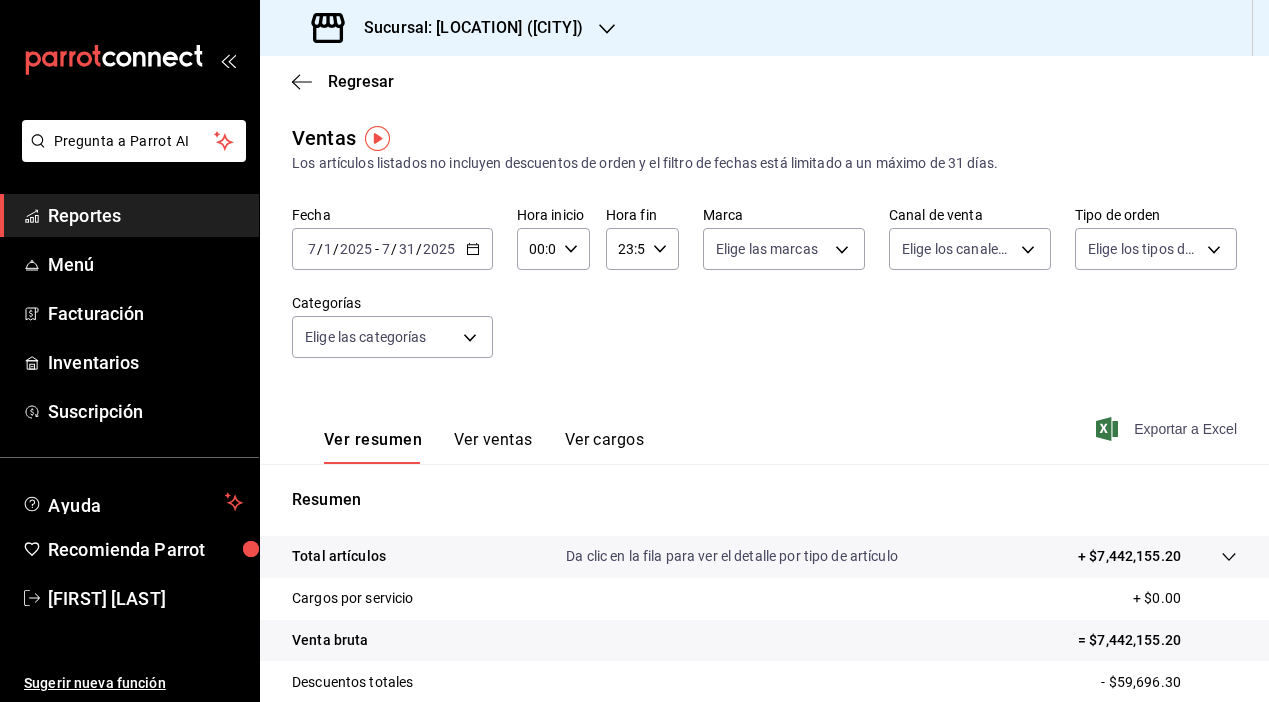 click on "Exportar a Excel" at bounding box center [1168, 429] 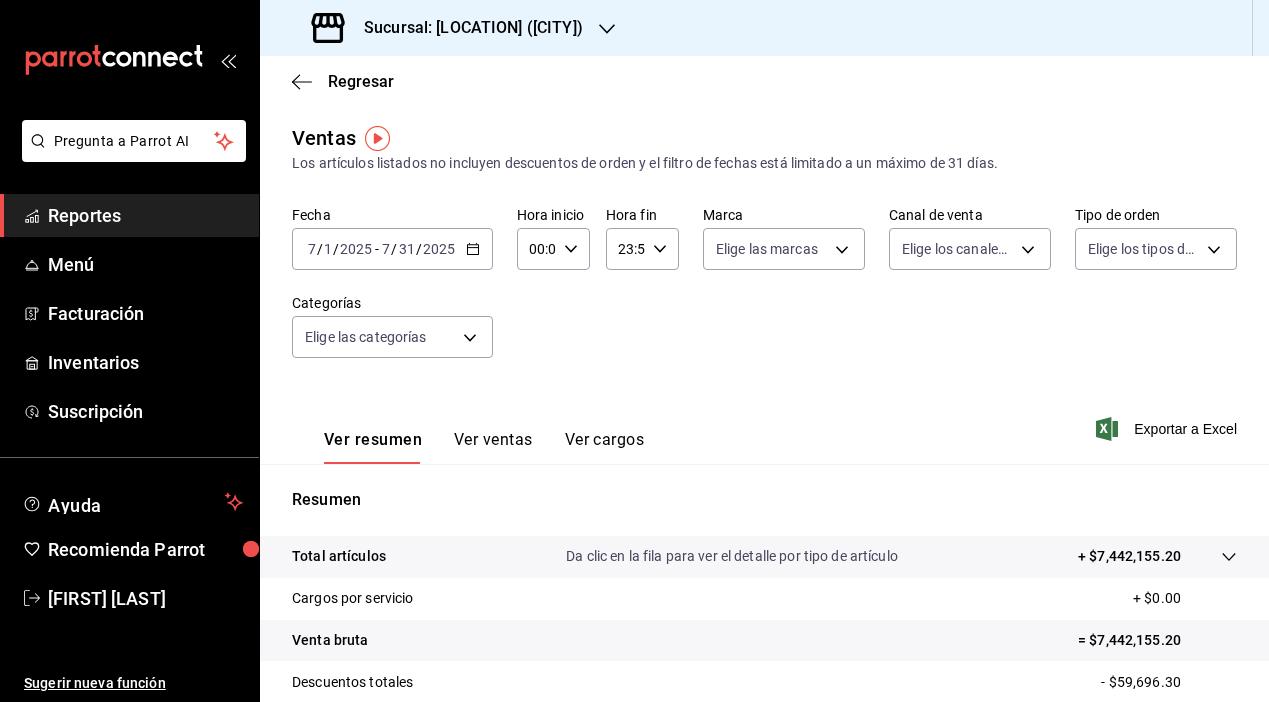 click on "Sucursal: [LOCATION] ([CITY])" at bounding box center (465, 28) 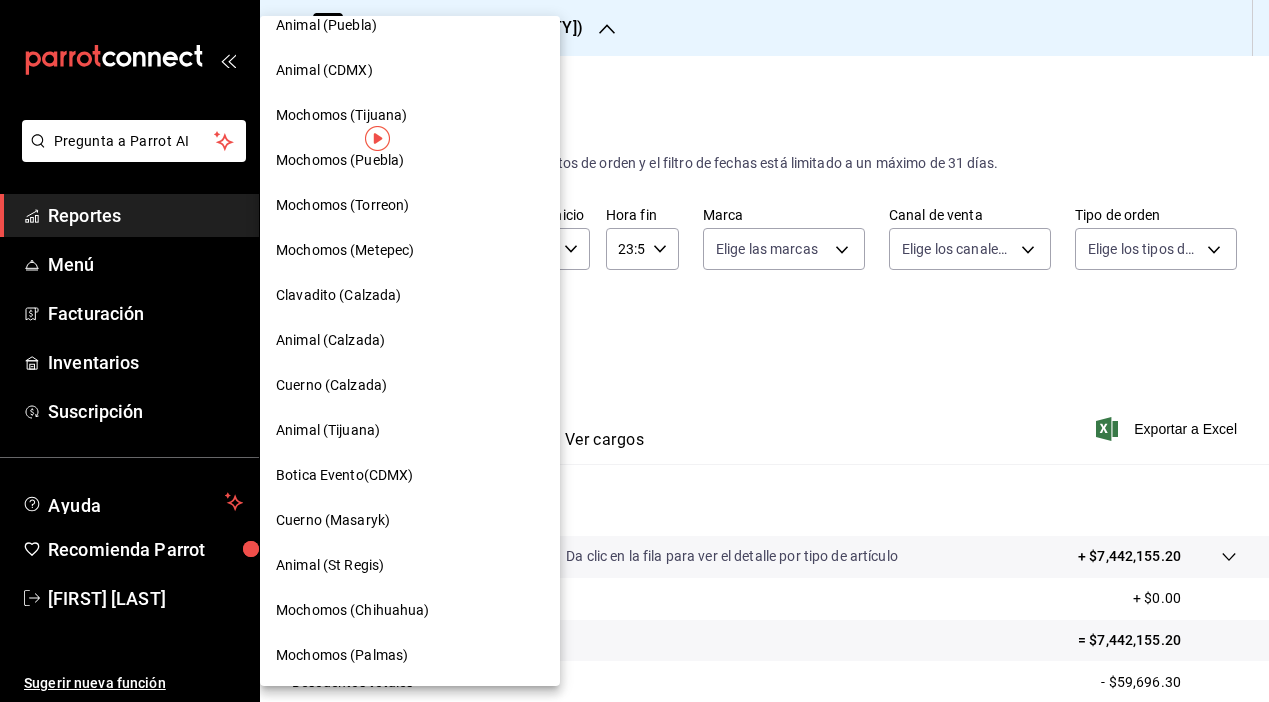 scroll, scrollTop: 156, scrollLeft: 0, axis: vertical 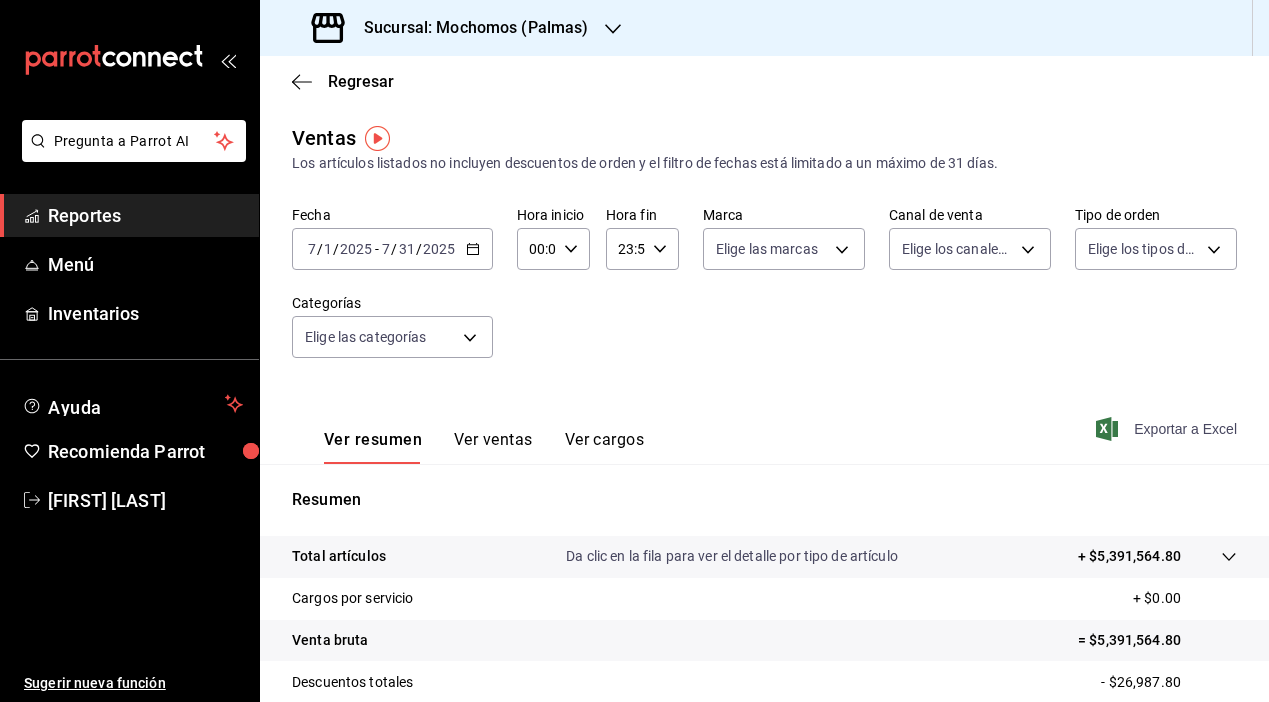 click on "Exportar a Excel" at bounding box center (1168, 429) 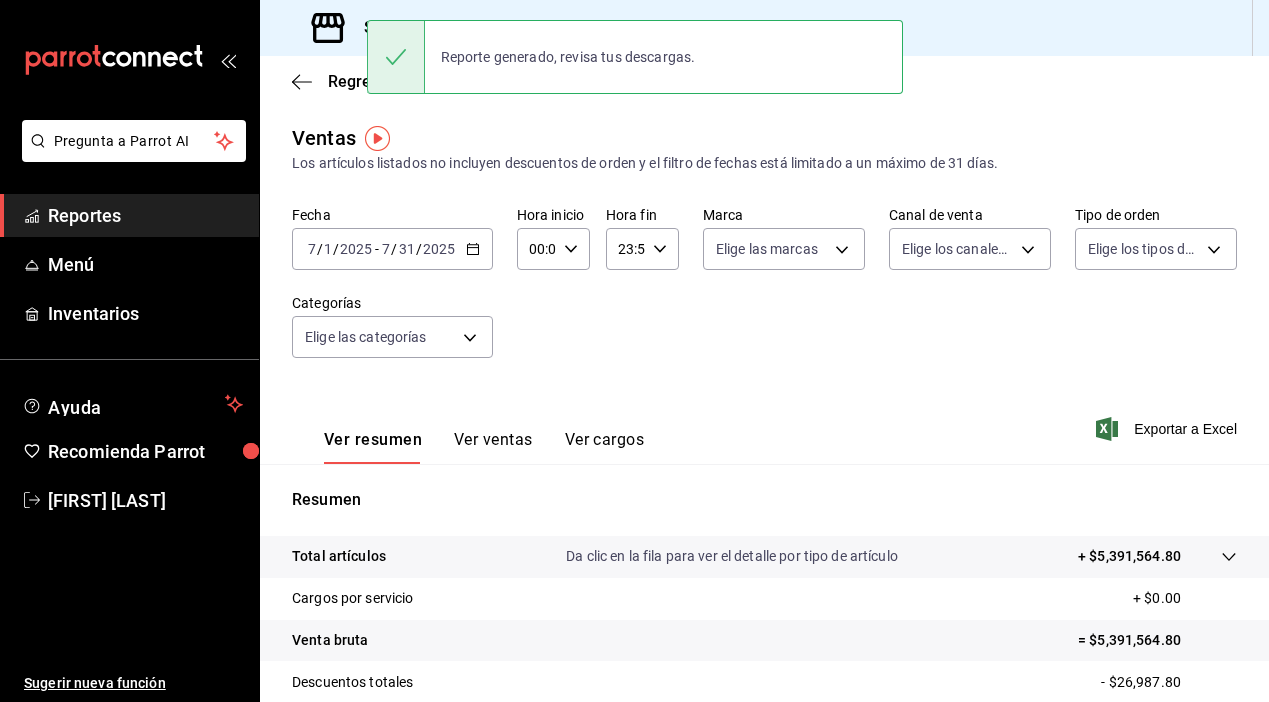 click 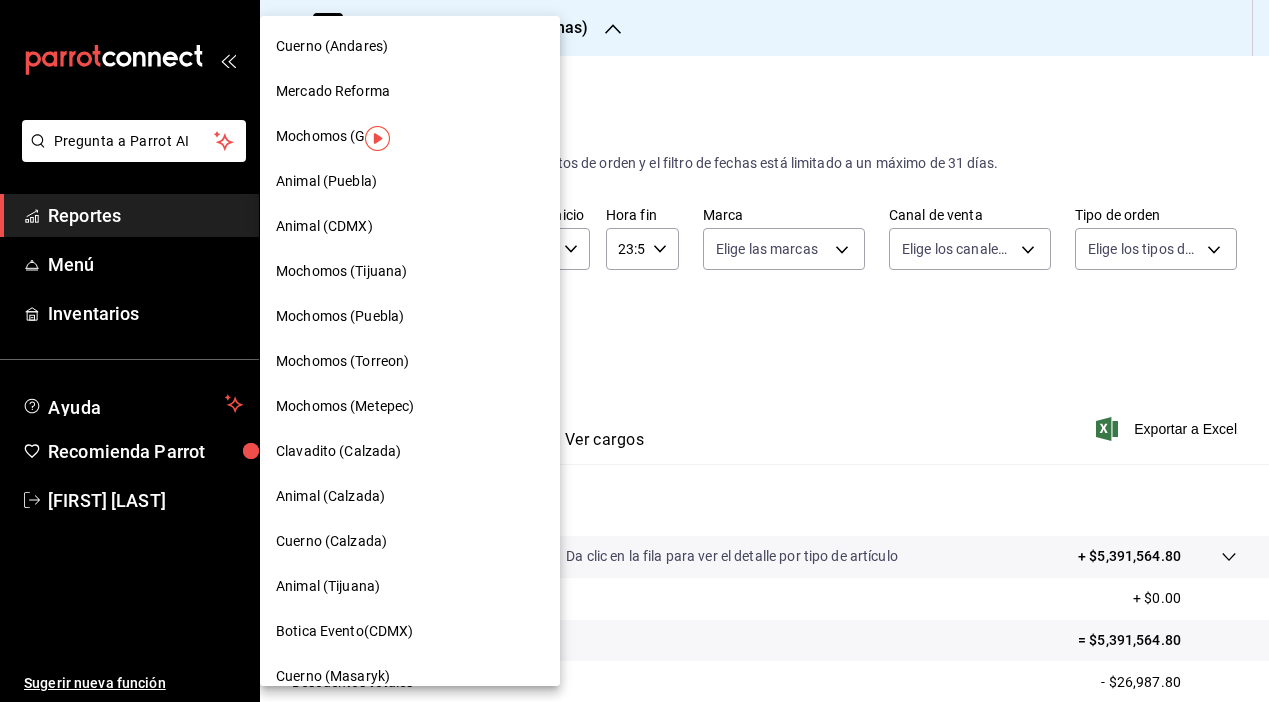 click on "Mochomos (Puebla)" at bounding box center [340, 316] 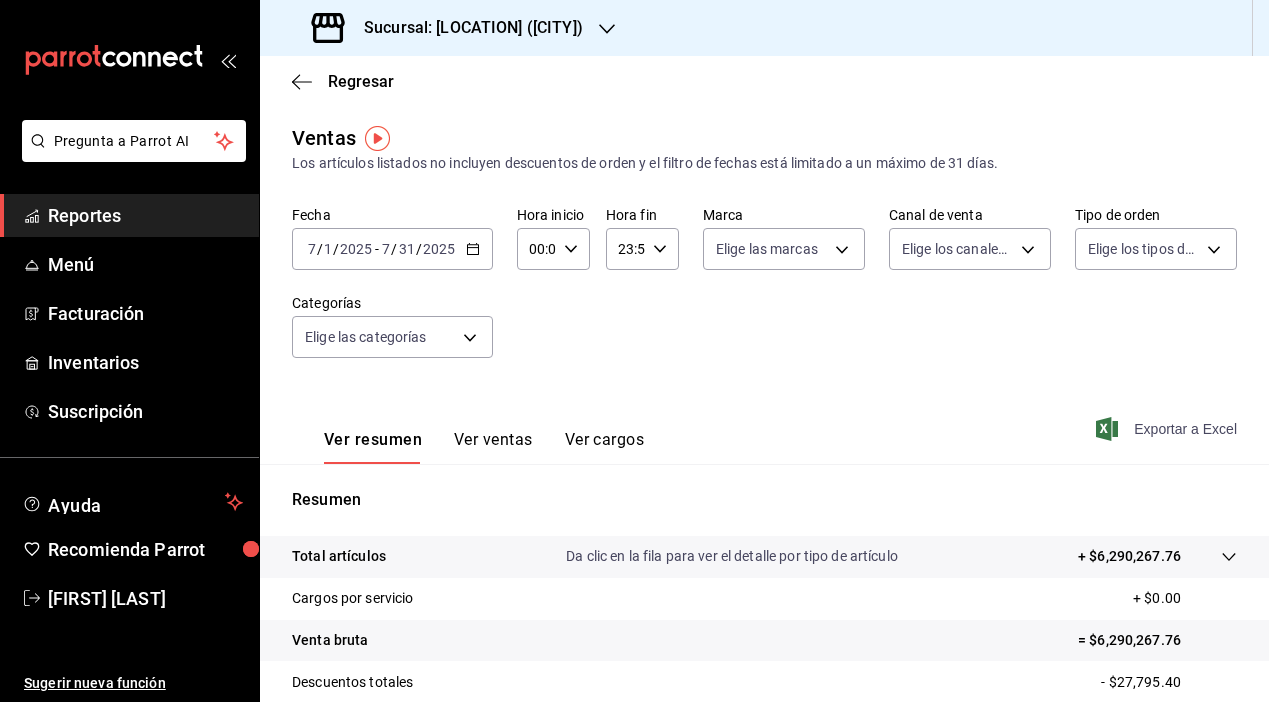 click on "Exportar a Excel" at bounding box center [1168, 429] 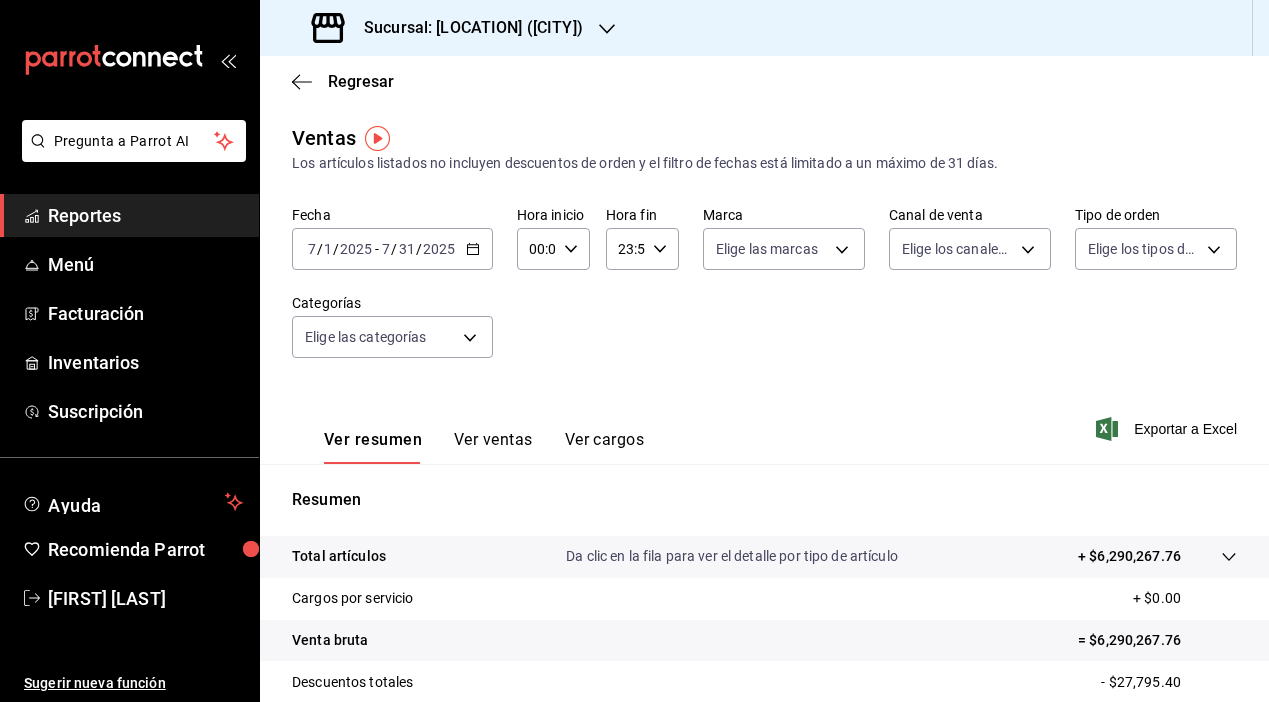 click on "Sucursal: [LOCATION] ([CITY])" at bounding box center [465, 28] 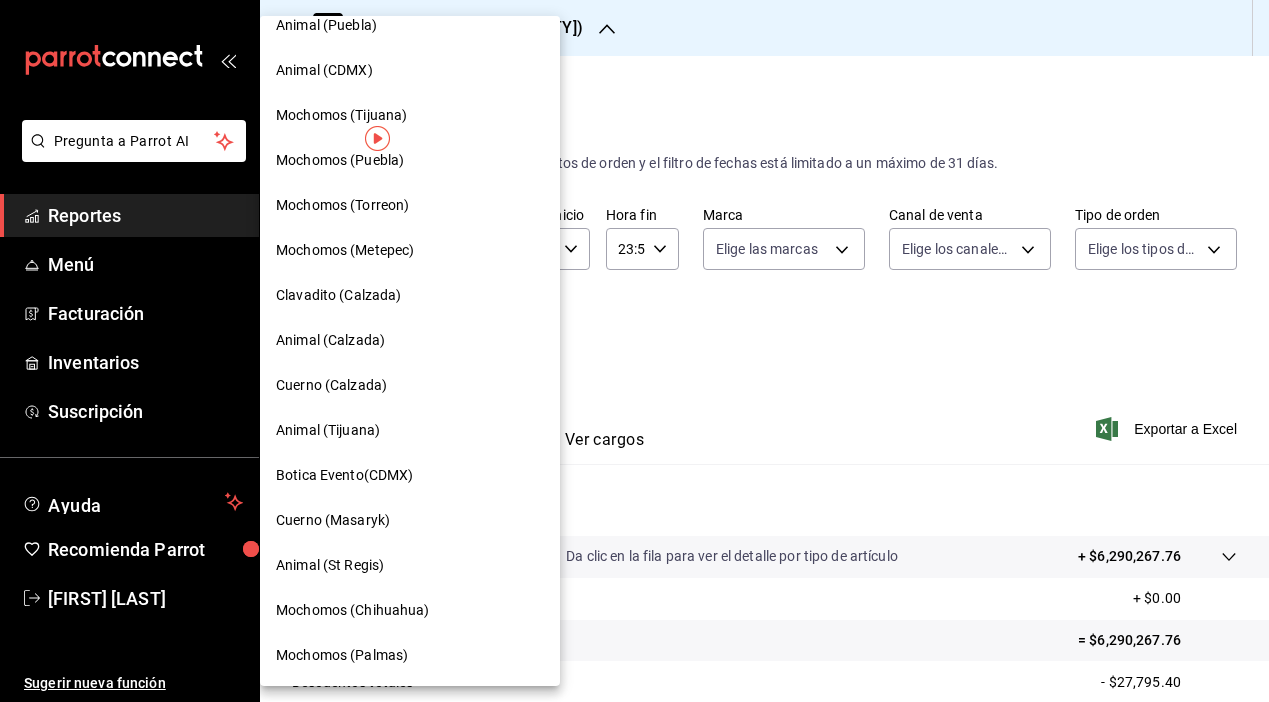 scroll, scrollTop: 156, scrollLeft: 0, axis: vertical 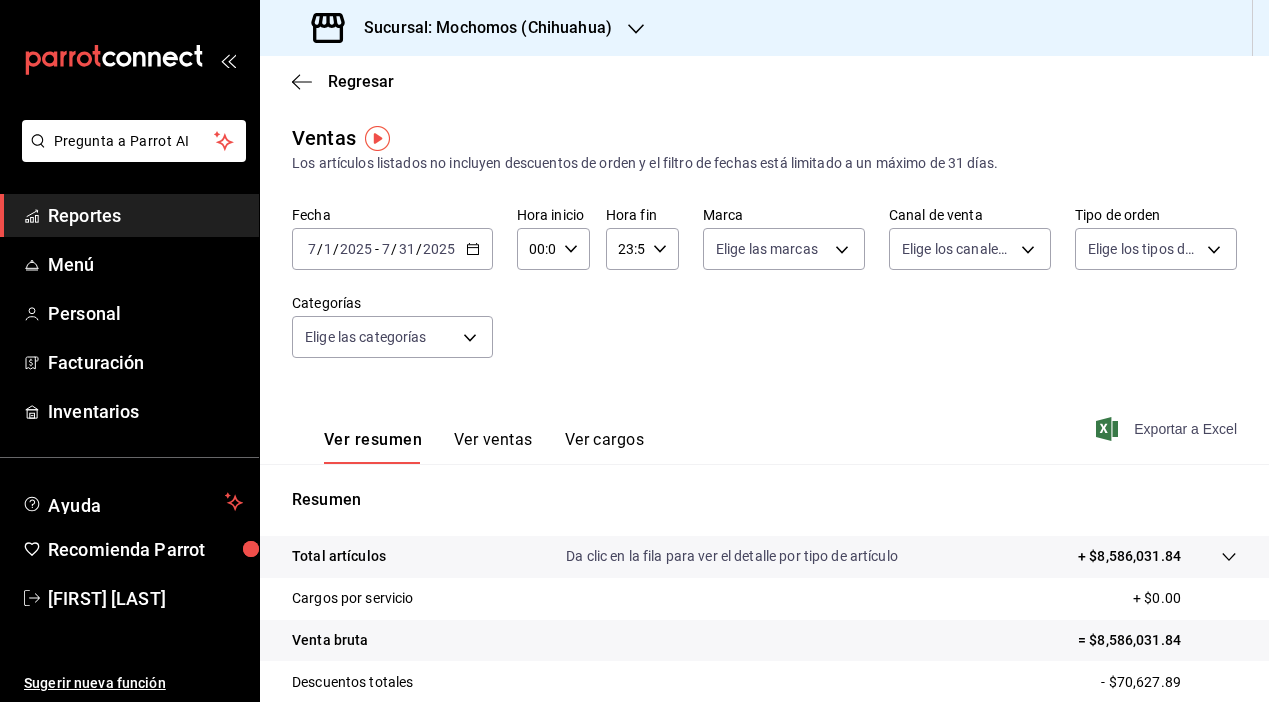 click on "Exportar a Excel" at bounding box center [1168, 429] 